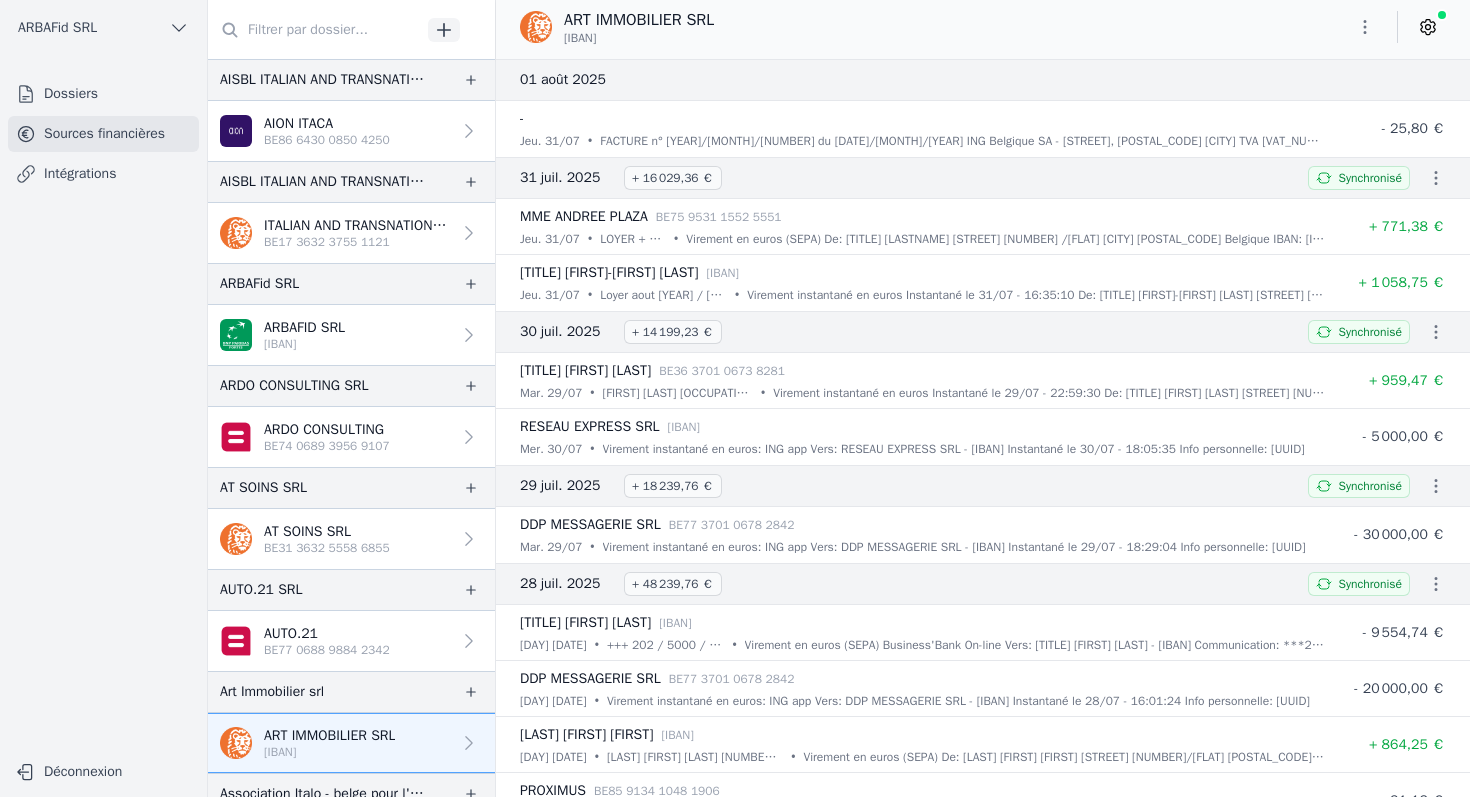 scroll, scrollTop: 0, scrollLeft: 0, axis: both 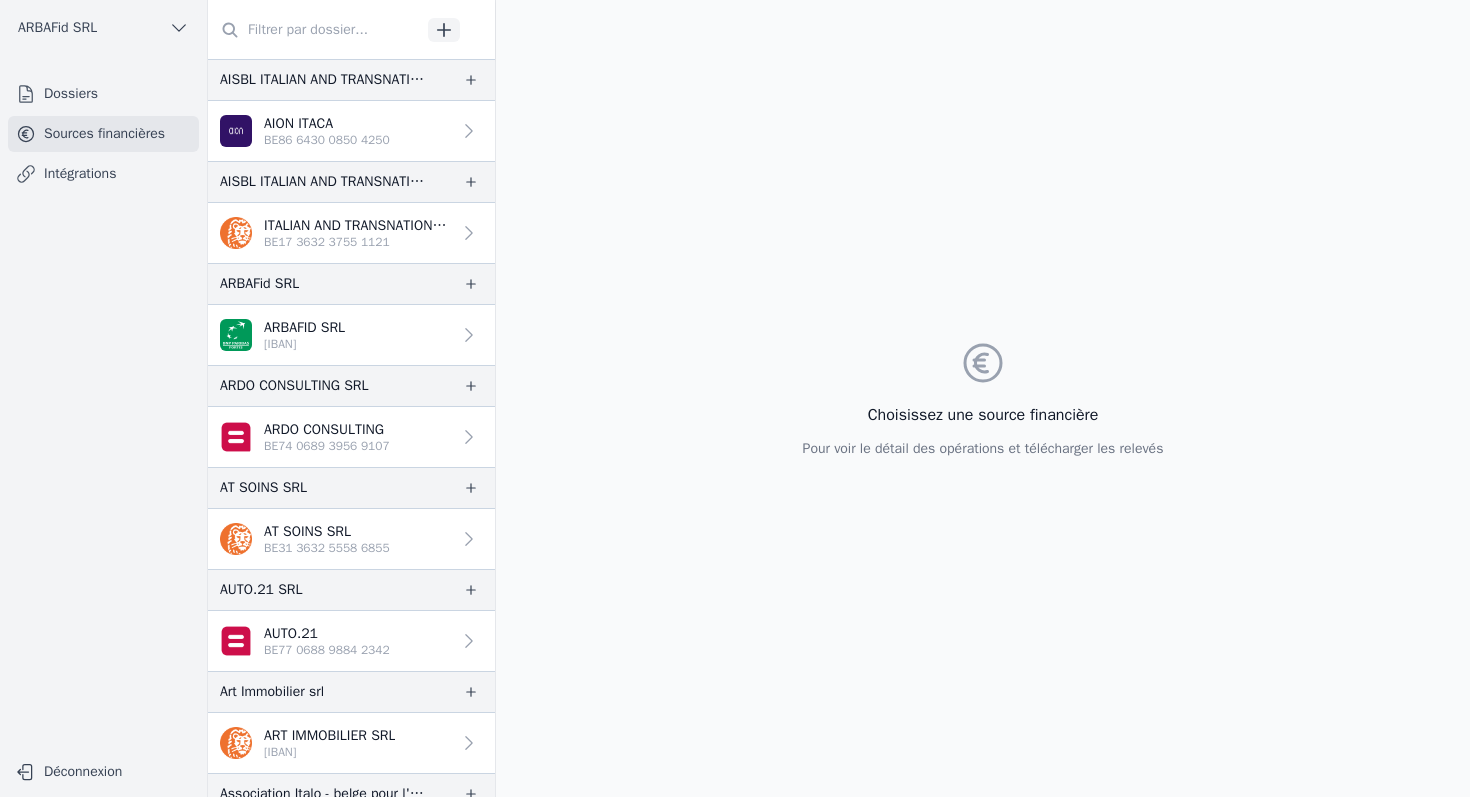 click on "Dossiers
Sources financières
Intégrations" at bounding box center (103, 406) 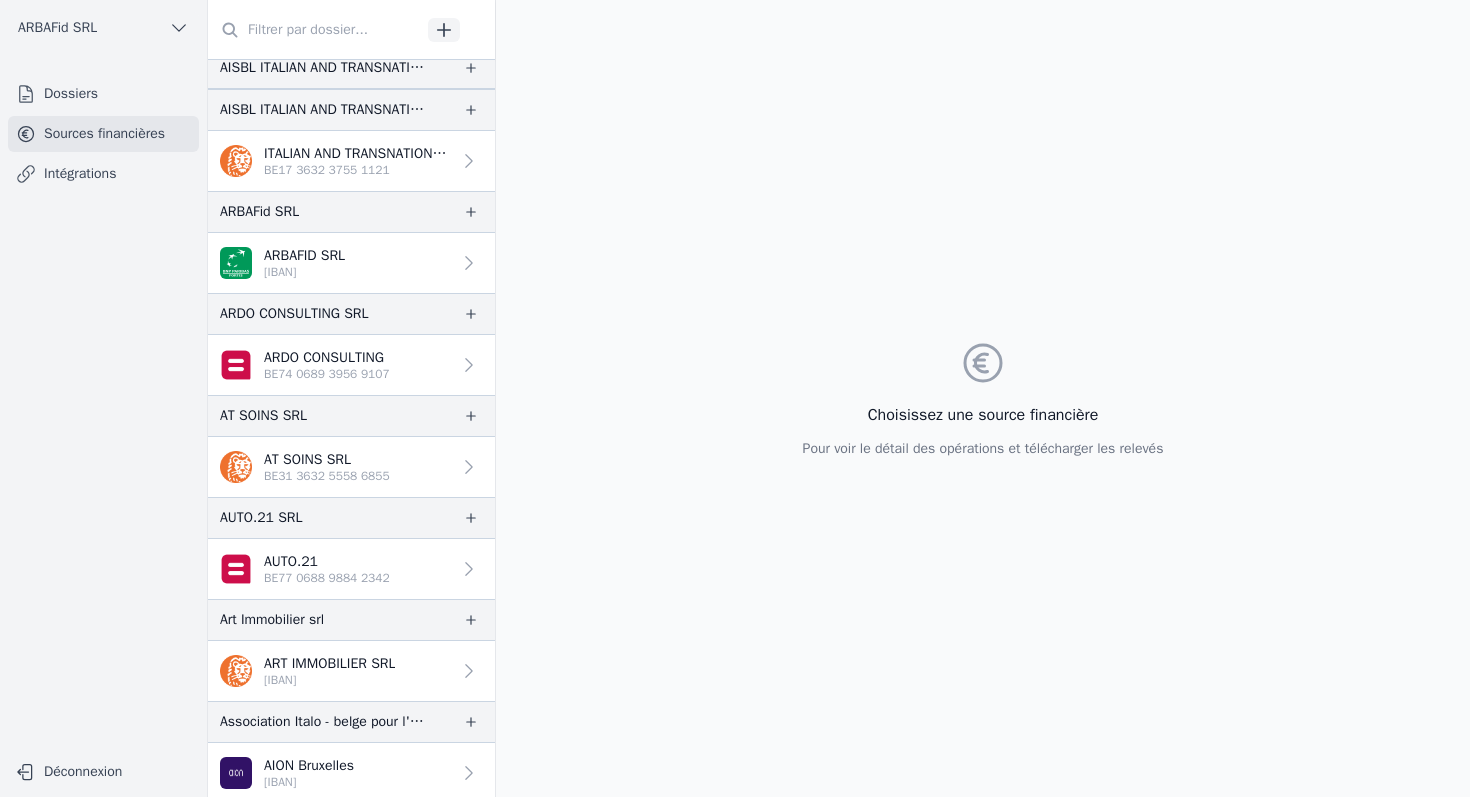 scroll, scrollTop: 68, scrollLeft: 0, axis: vertical 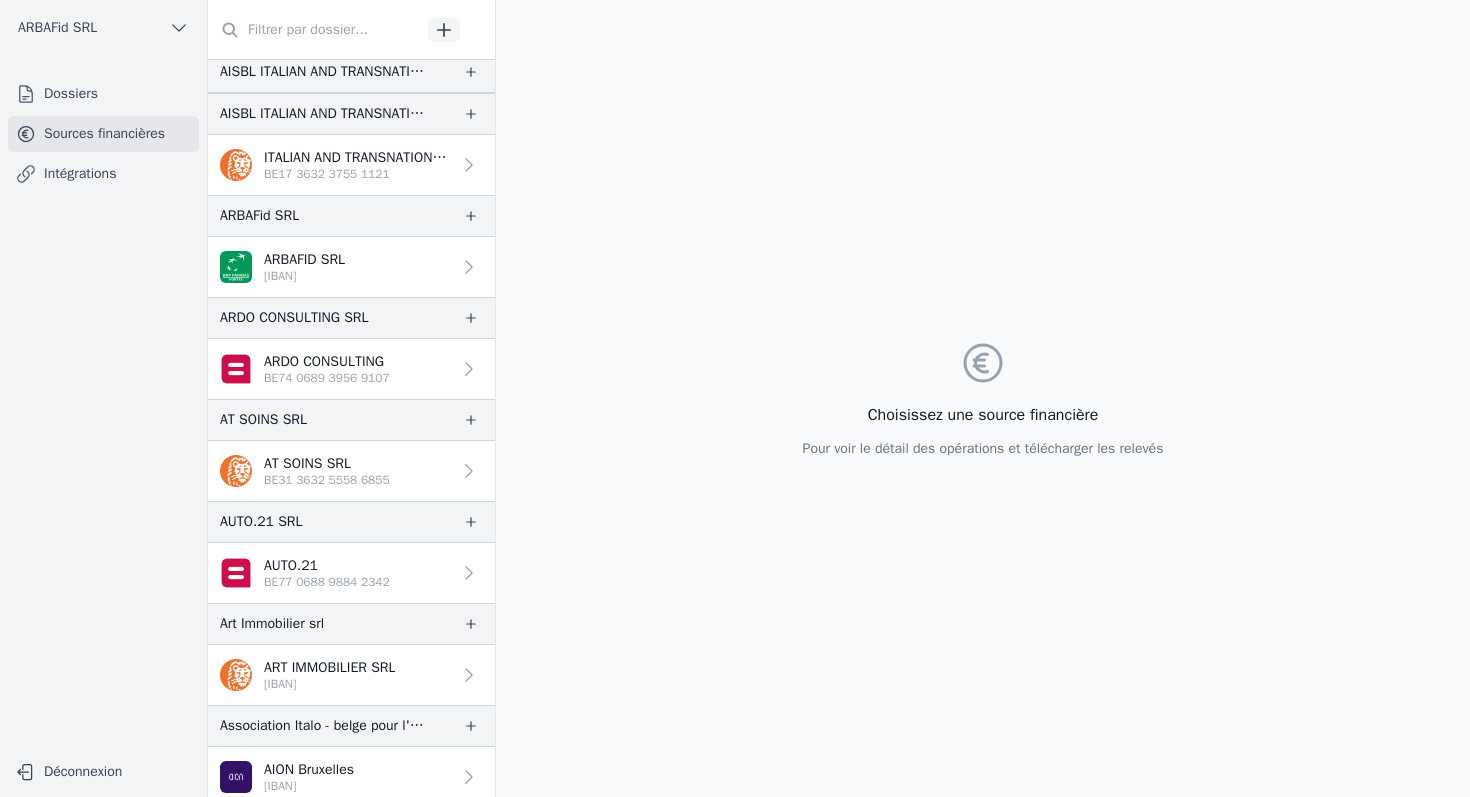 click on "Art Immobilier srl" at bounding box center [272, 624] 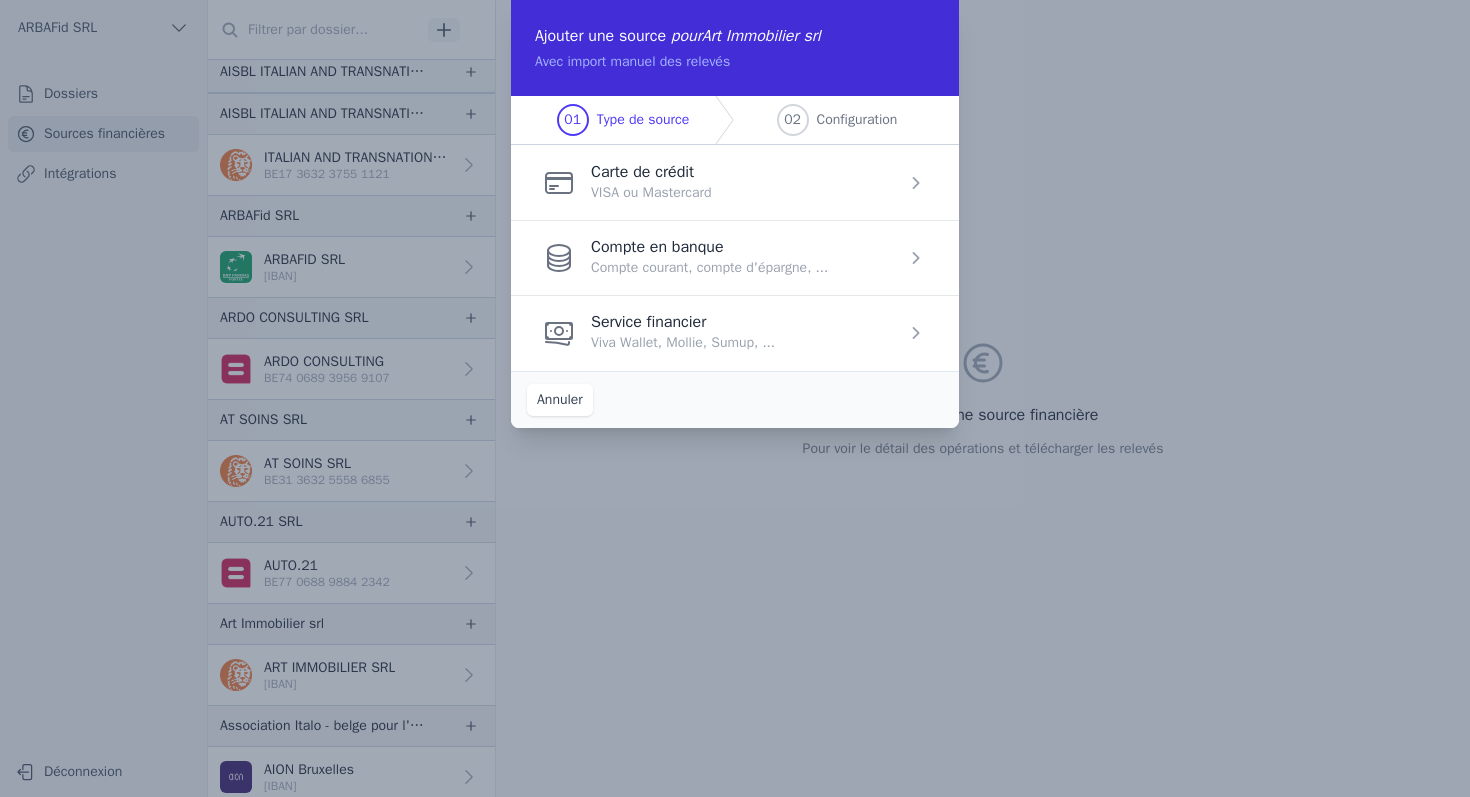 click at bounding box center (735, 257) 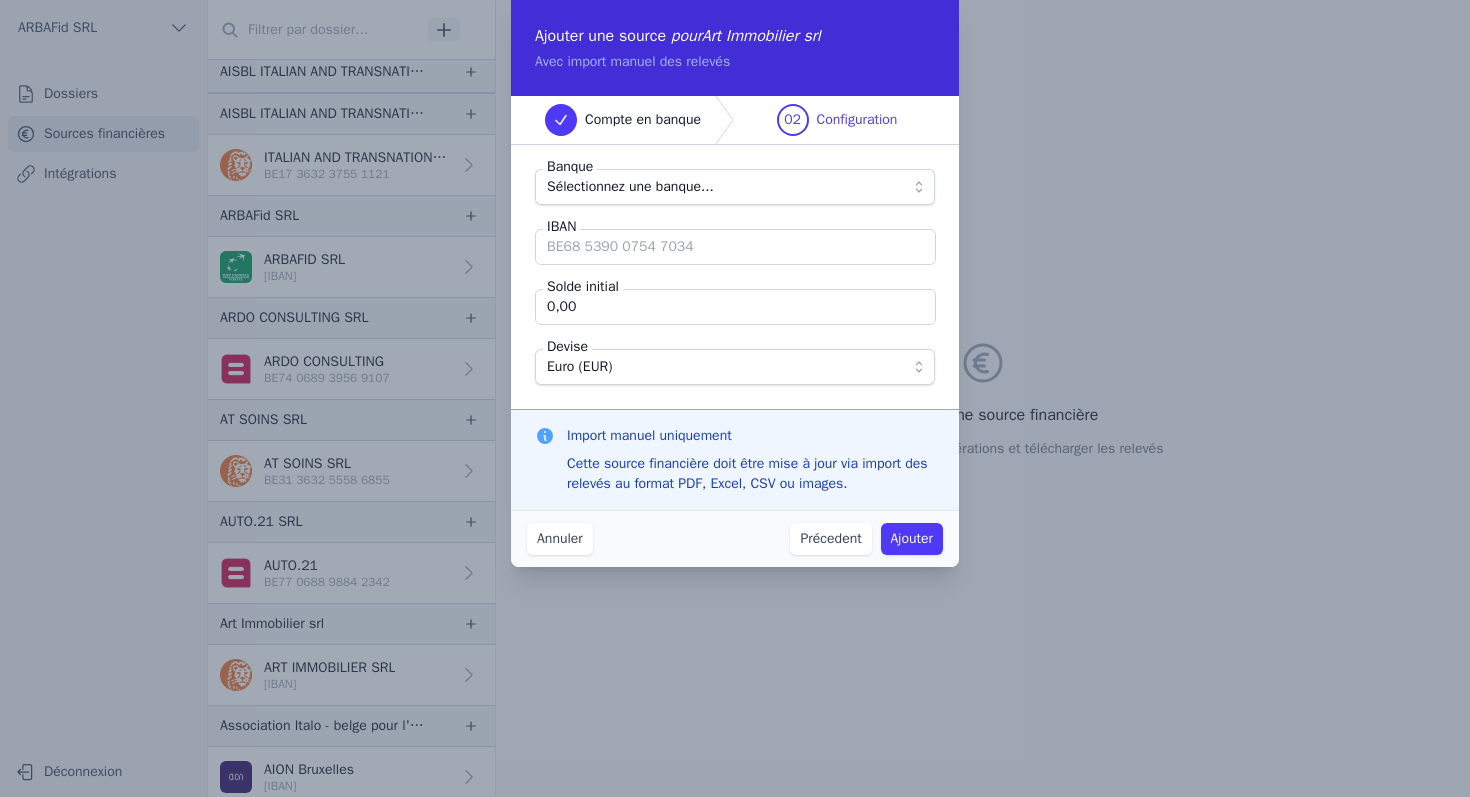 click on "Sélectionnez une banque..." at bounding box center [630, 187] 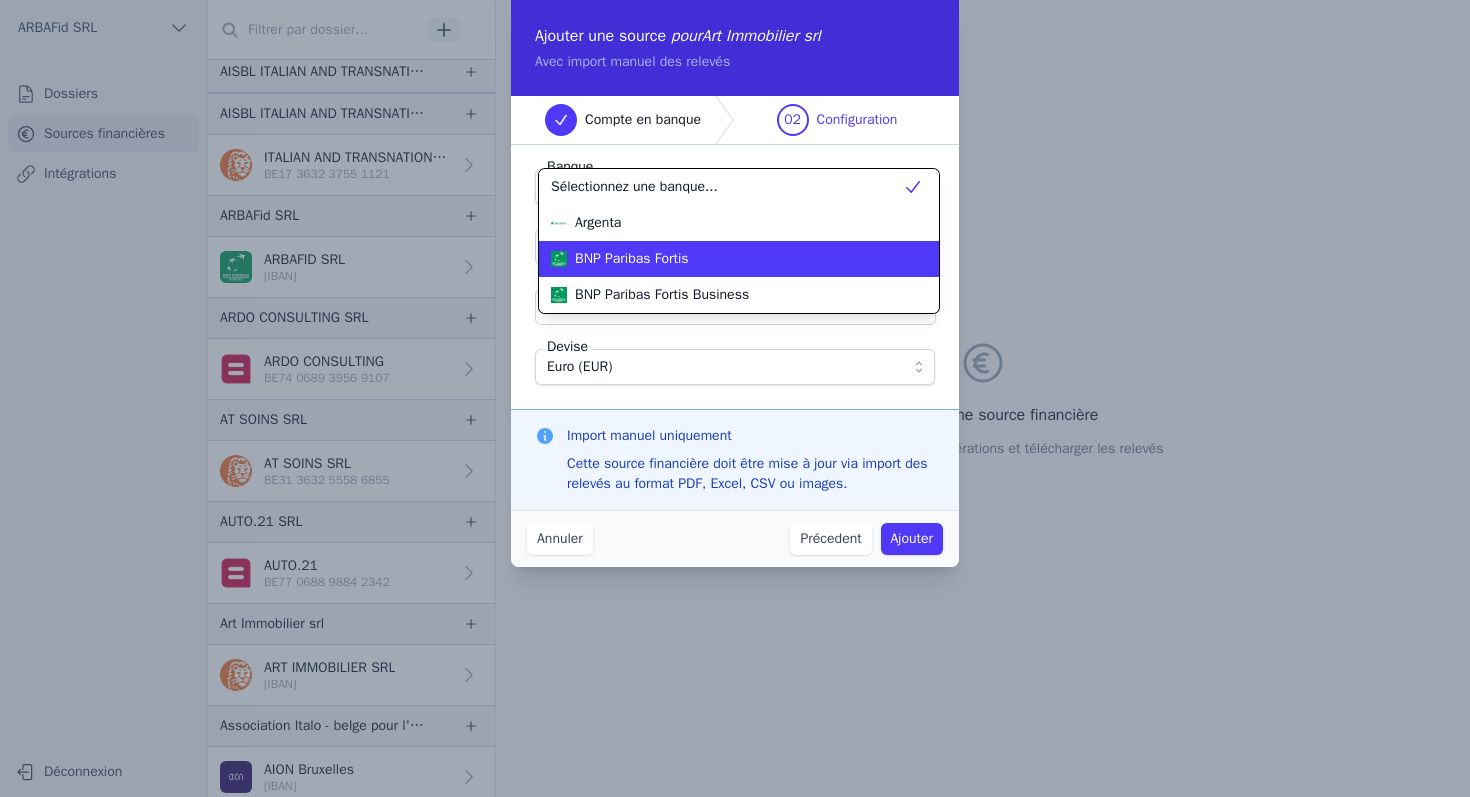 click on "BNP Paribas Fortis" at bounding box center [632, 259] 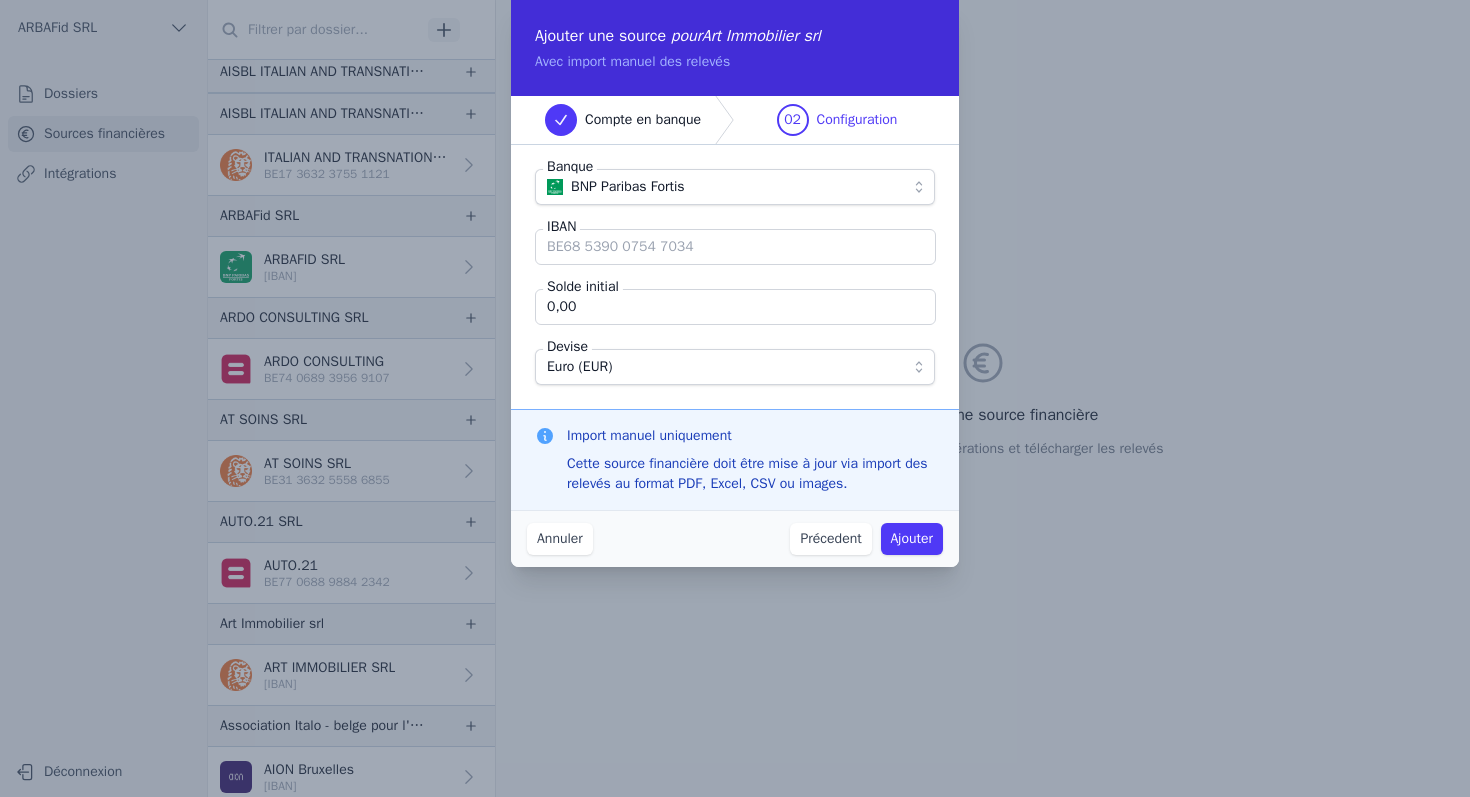 click on "IBAN" at bounding box center (735, 247) 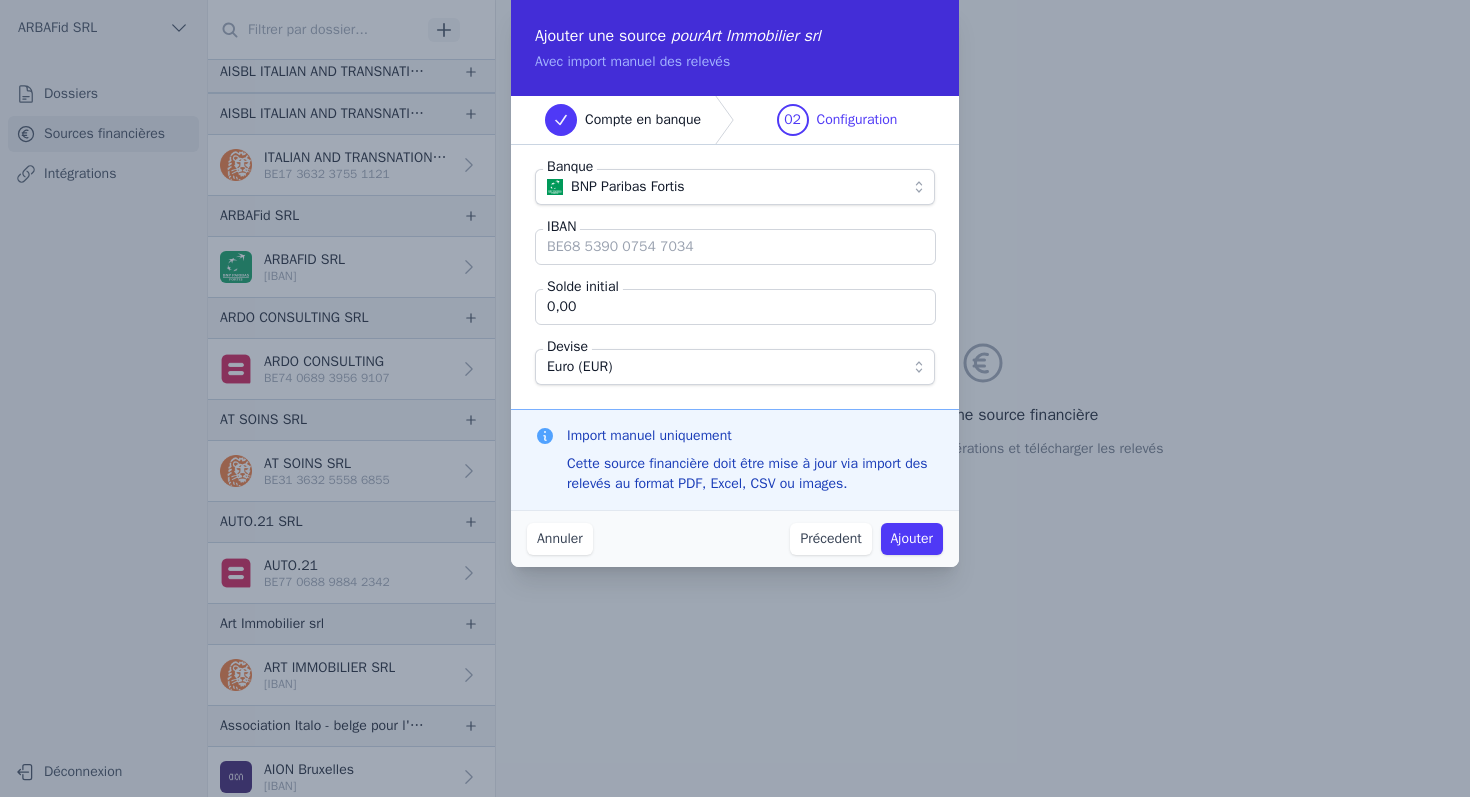 paste on "[IBAN]" 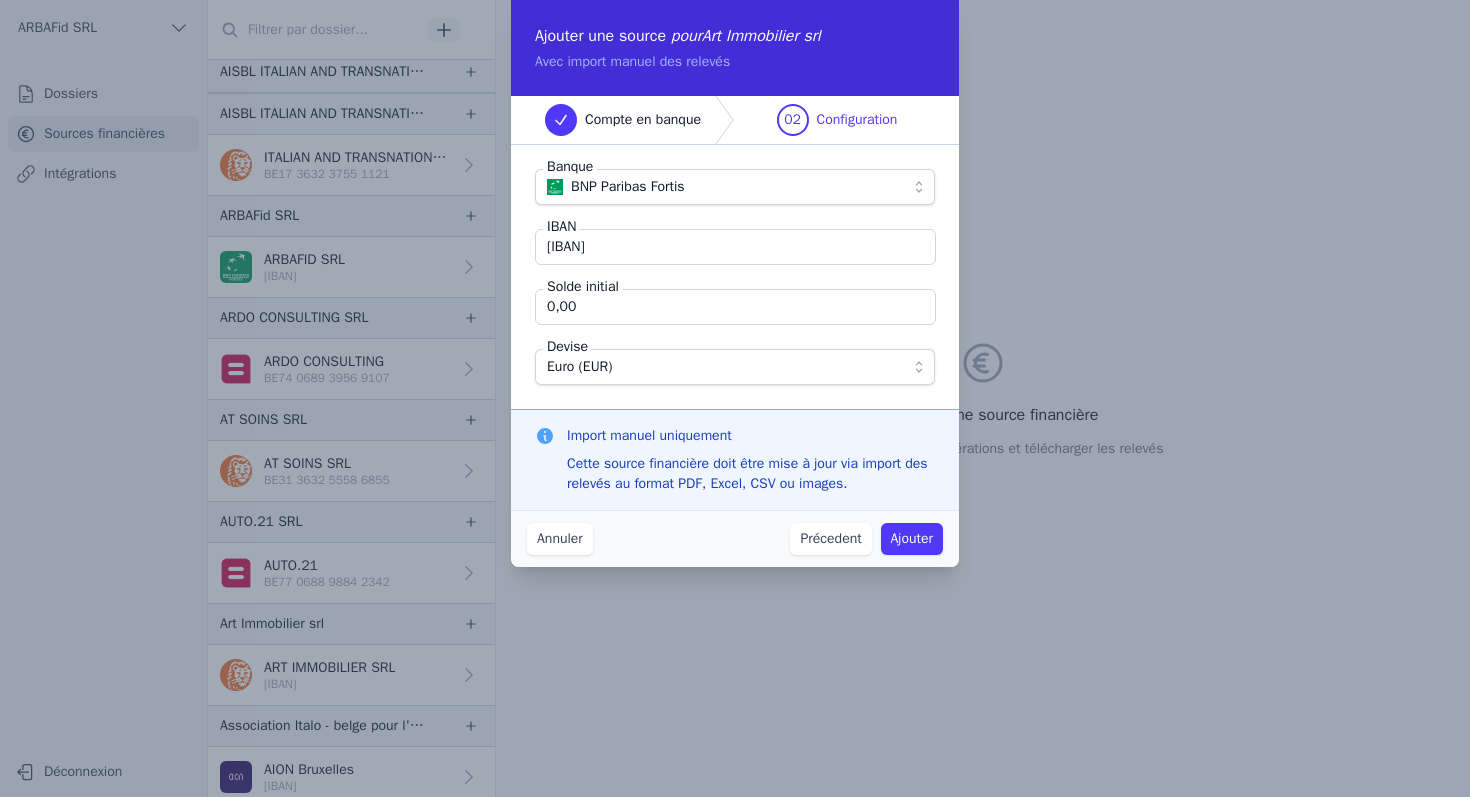 type on "[IBAN]" 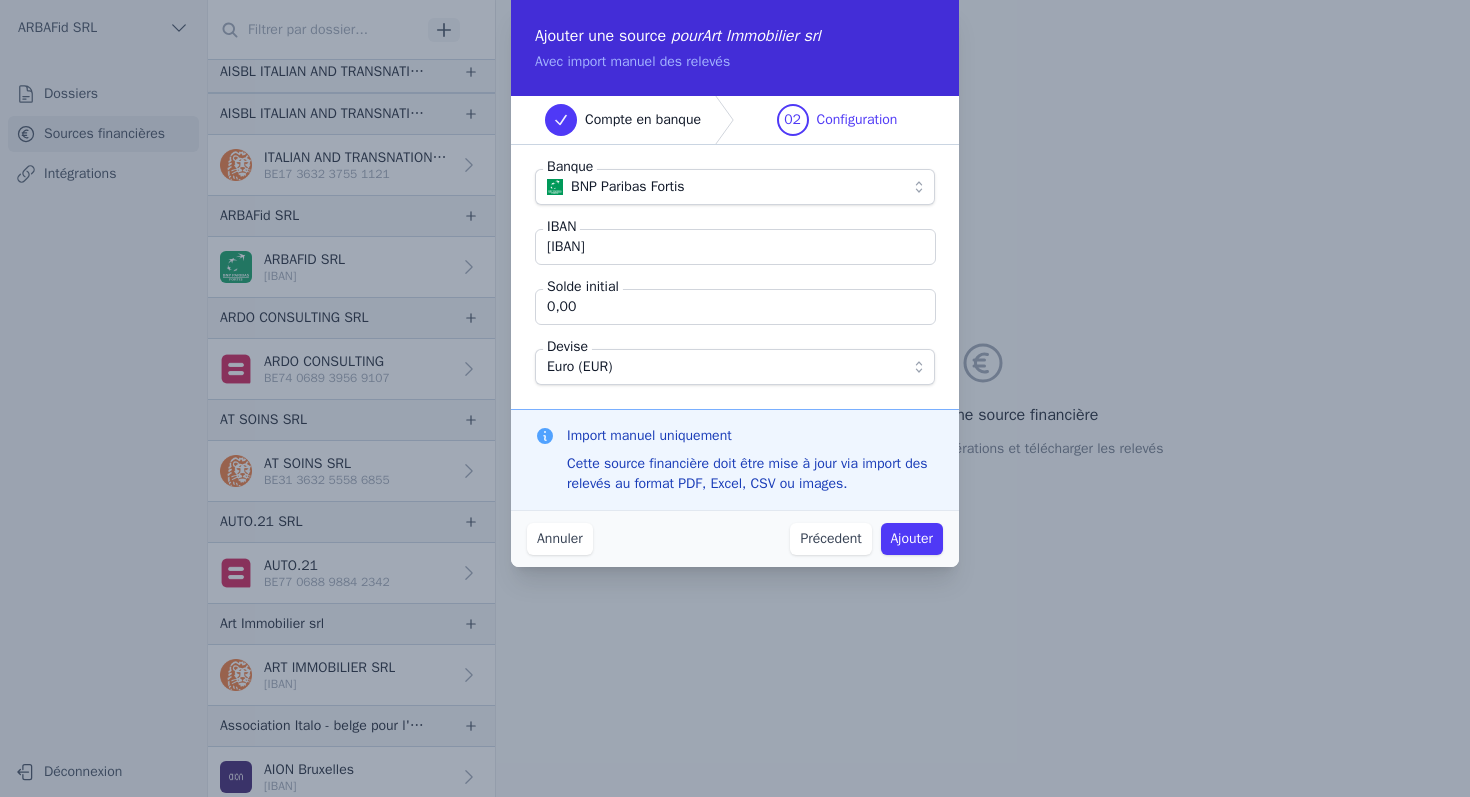 click on "0,00" at bounding box center [735, 307] 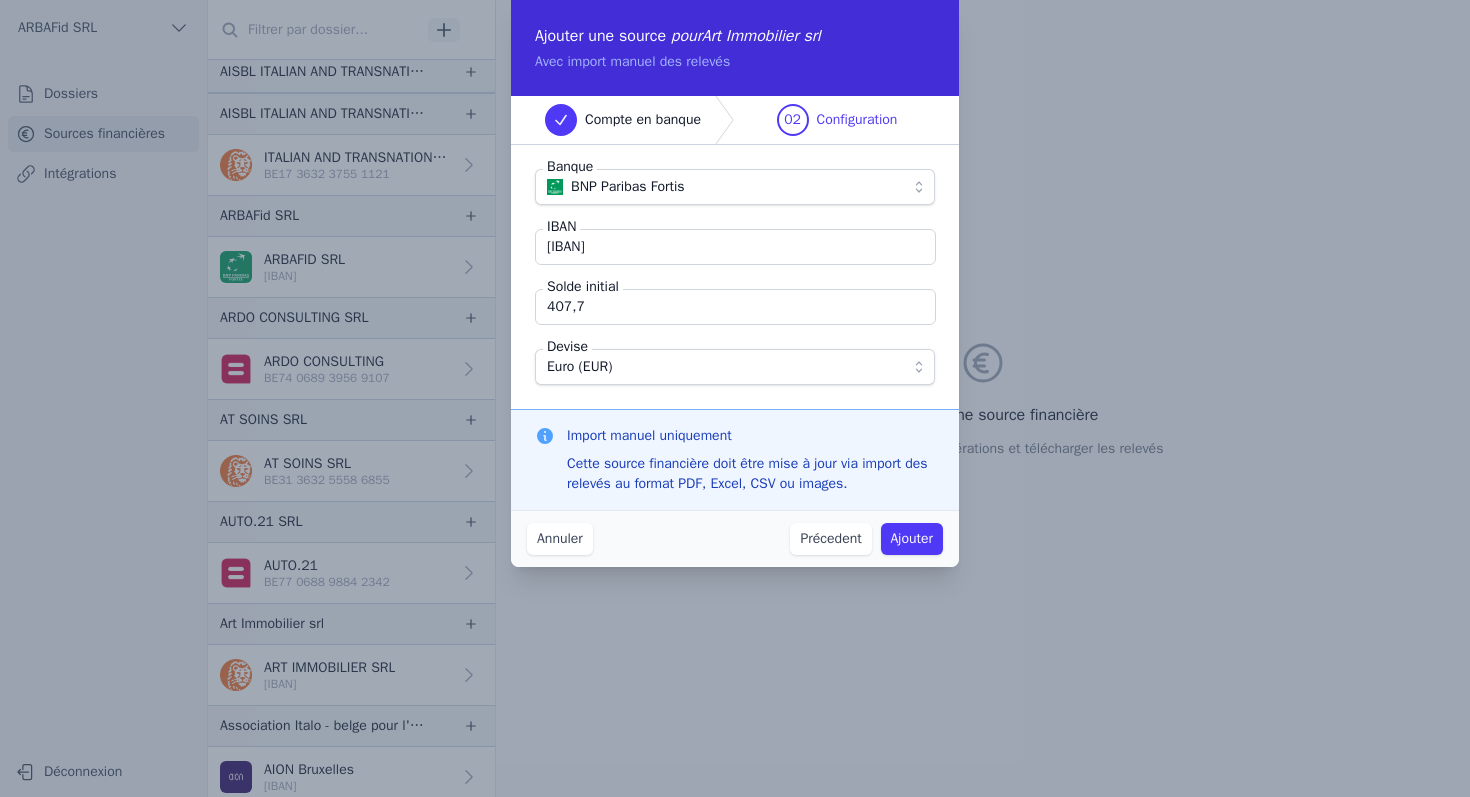 type on "407,70" 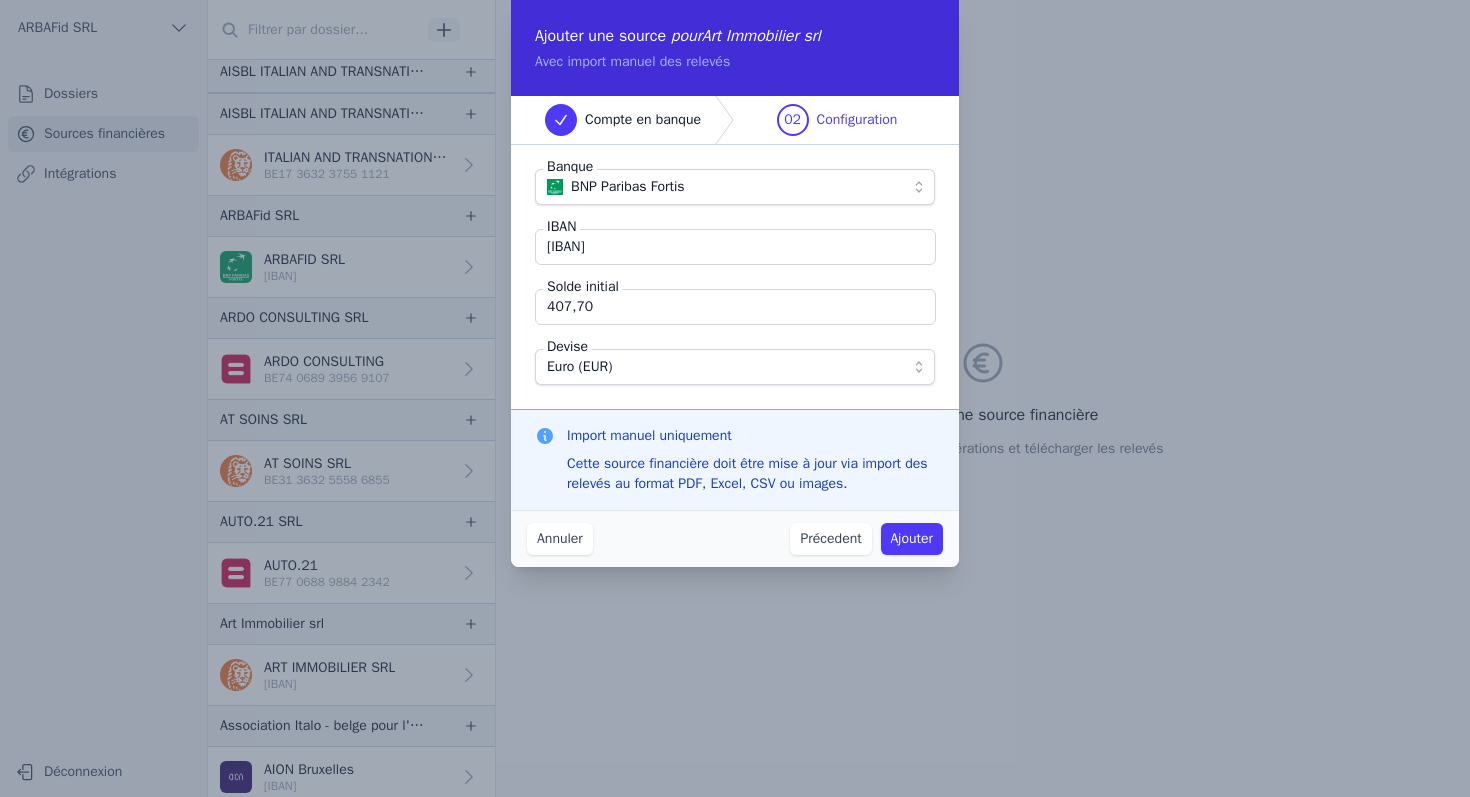 type 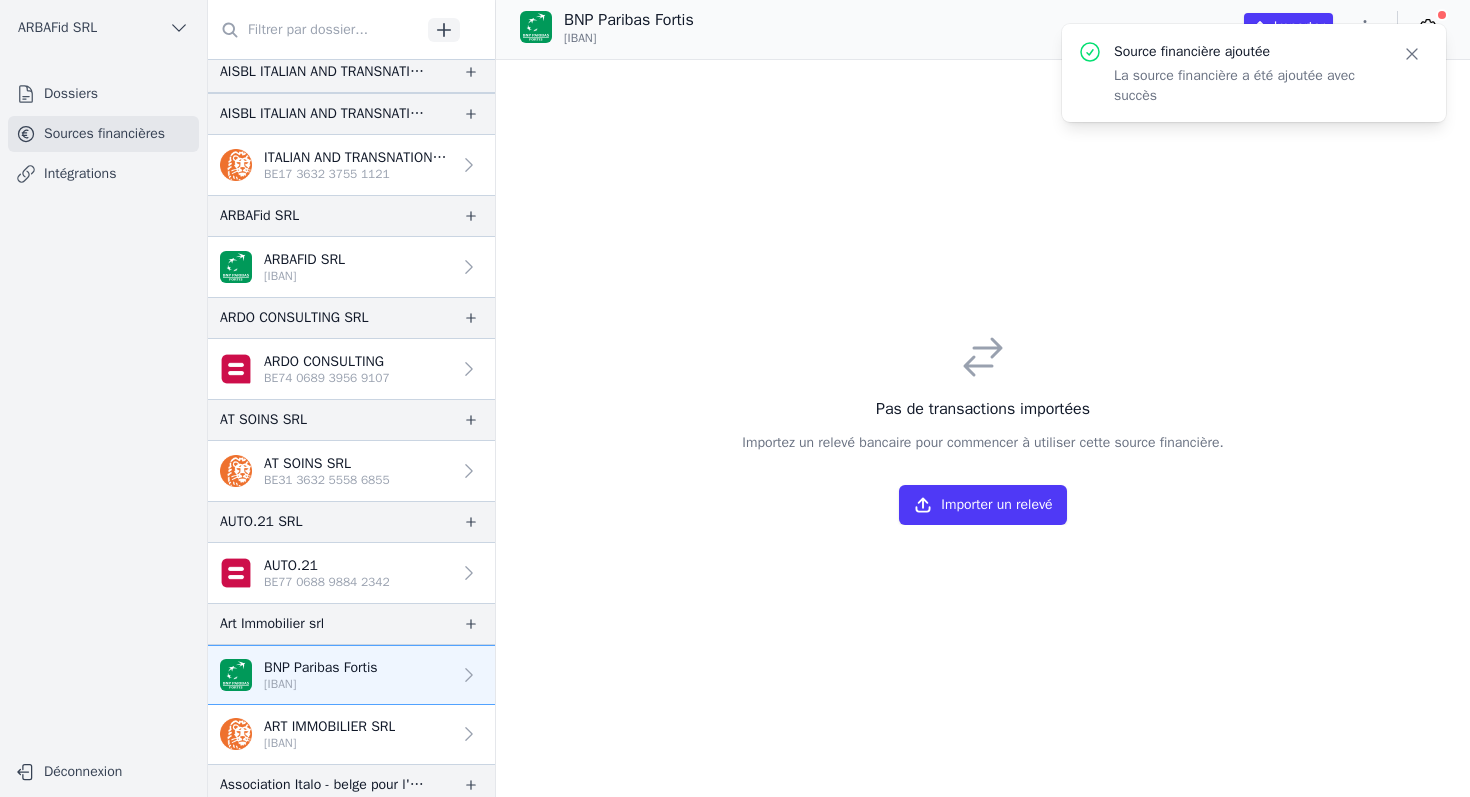 click 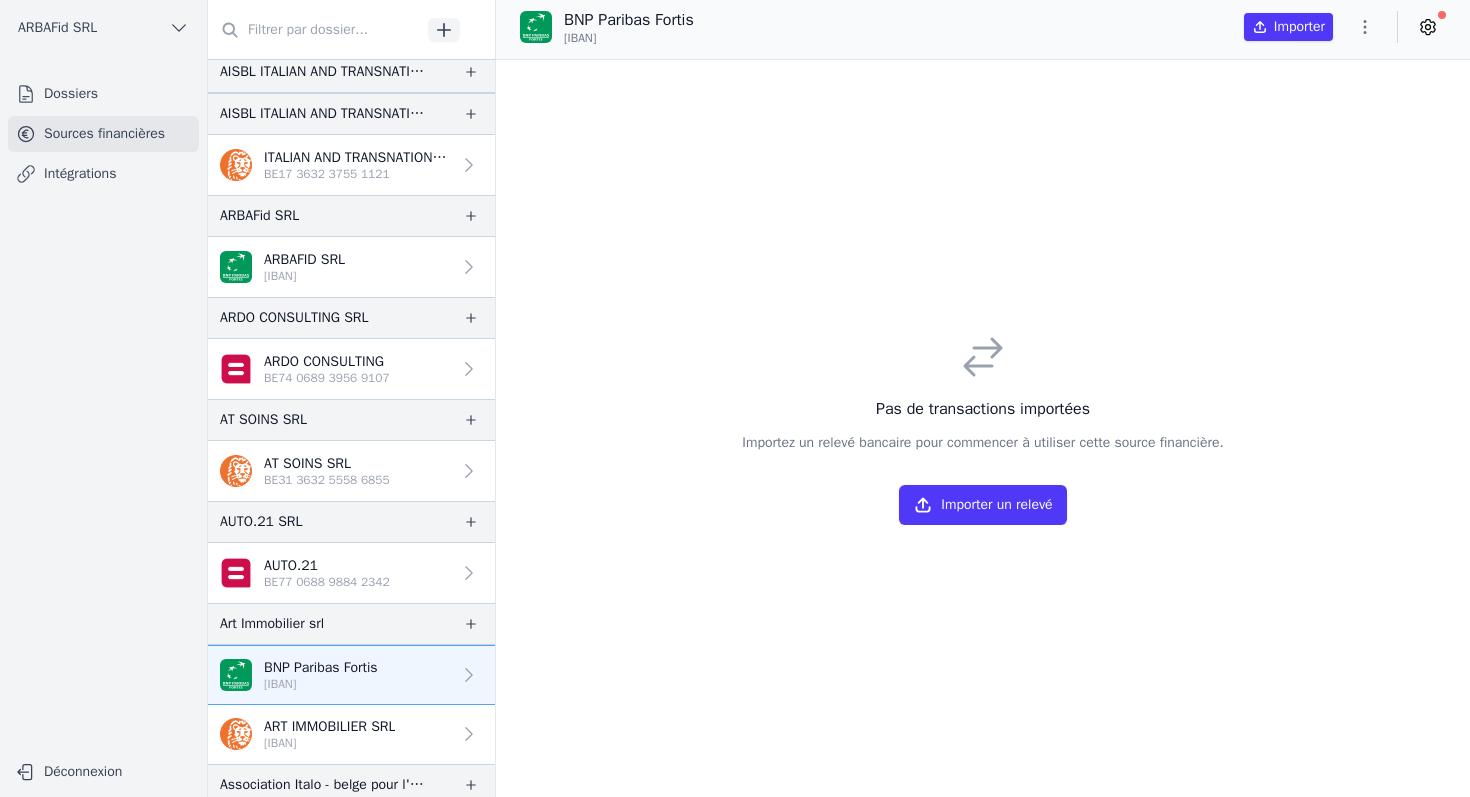 click on "[IBAN]" at bounding box center (329, 743) 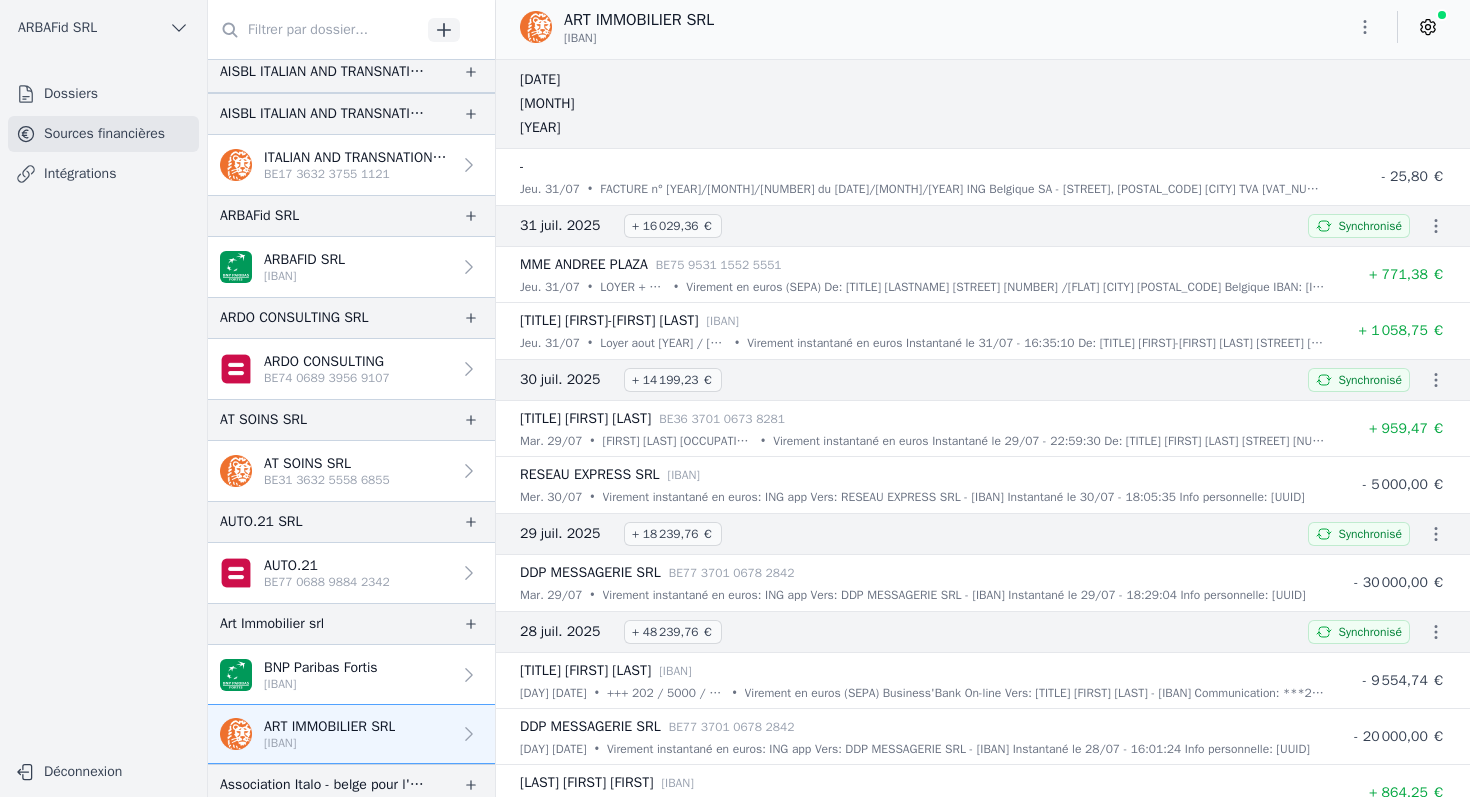 click on "[IBAN]" at bounding box center (321, 684) 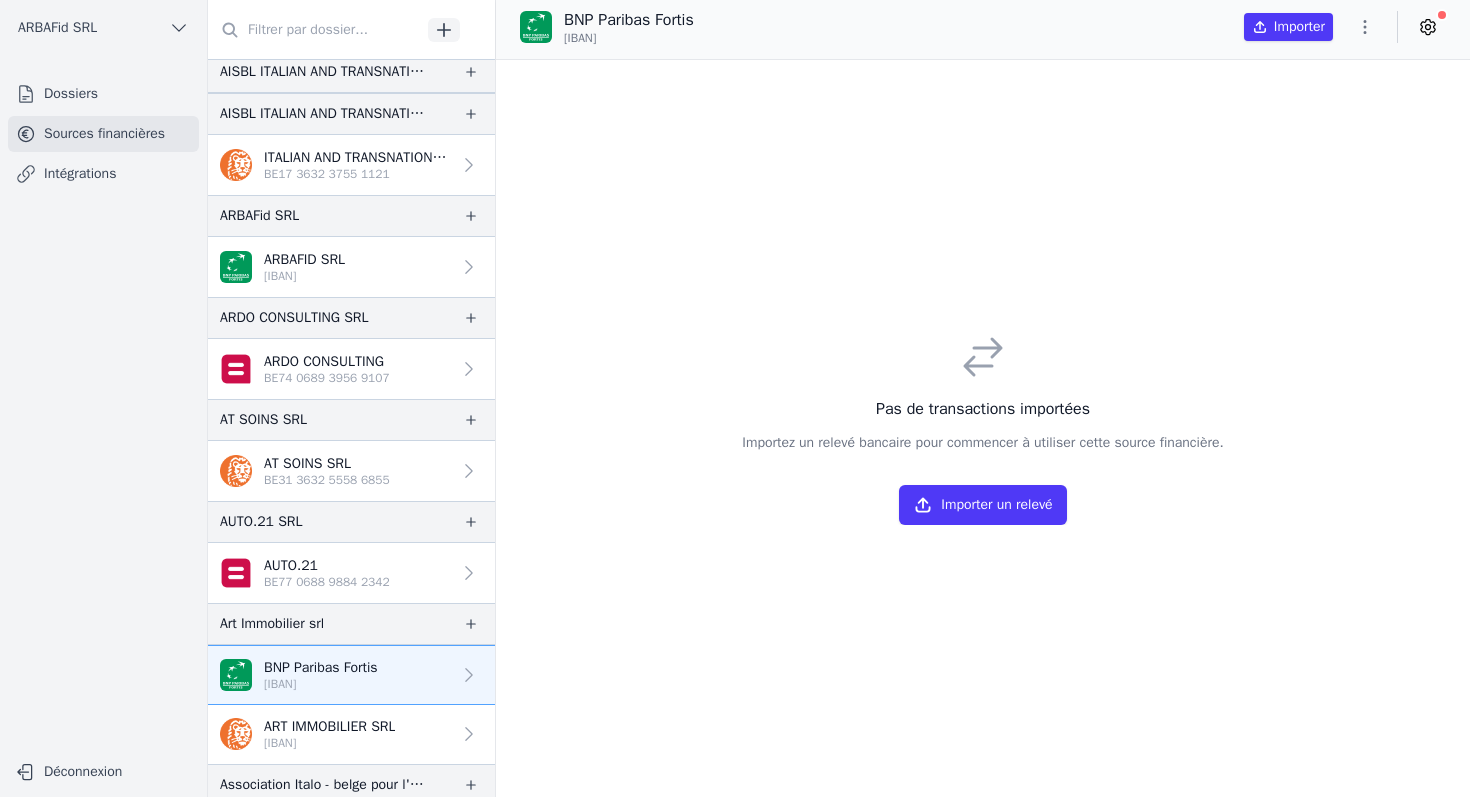 click on "ART IMMOBILIER SRL" at bounding box center [329, 727] 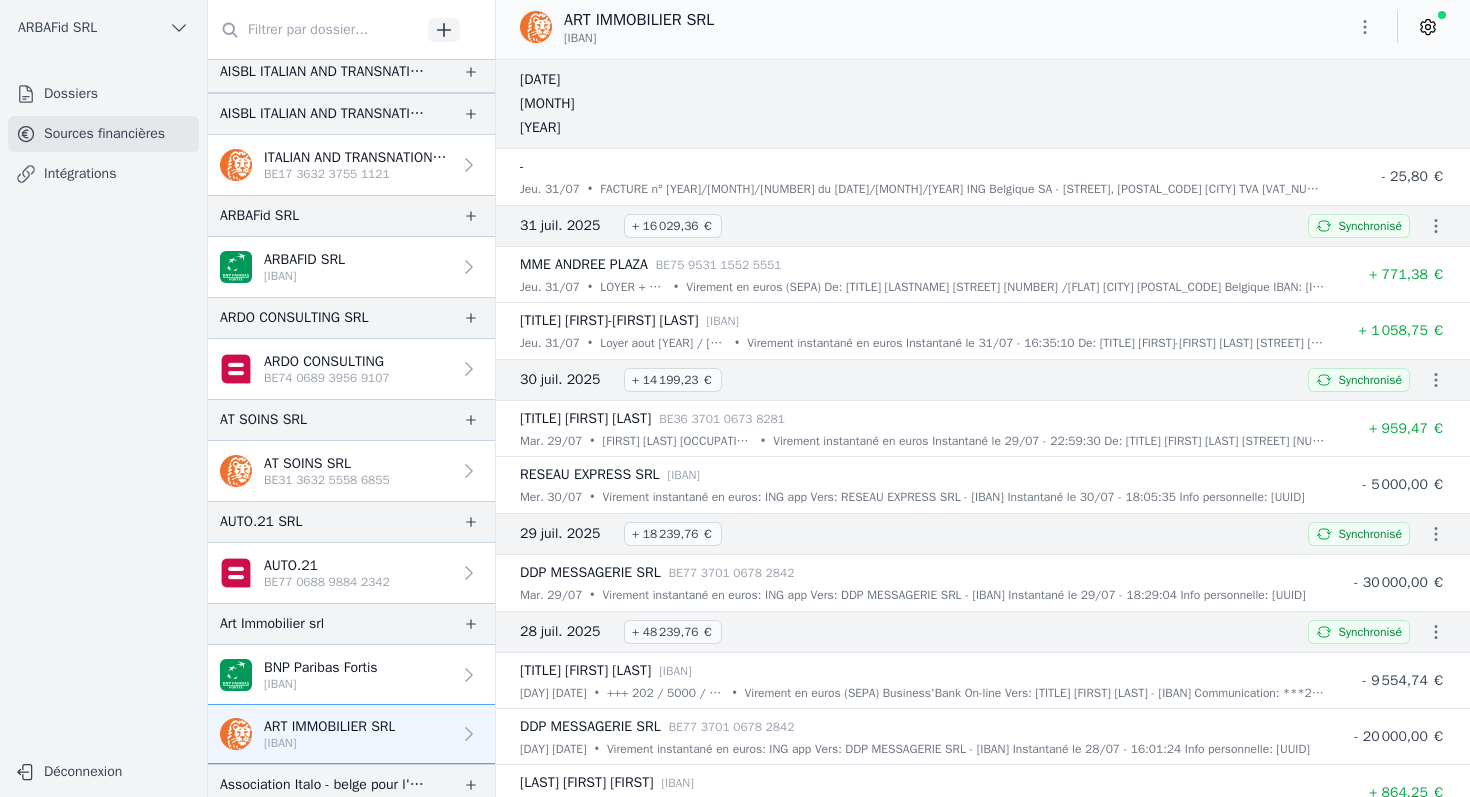 click on "[IBAN]" at bounding box center (321, 684) 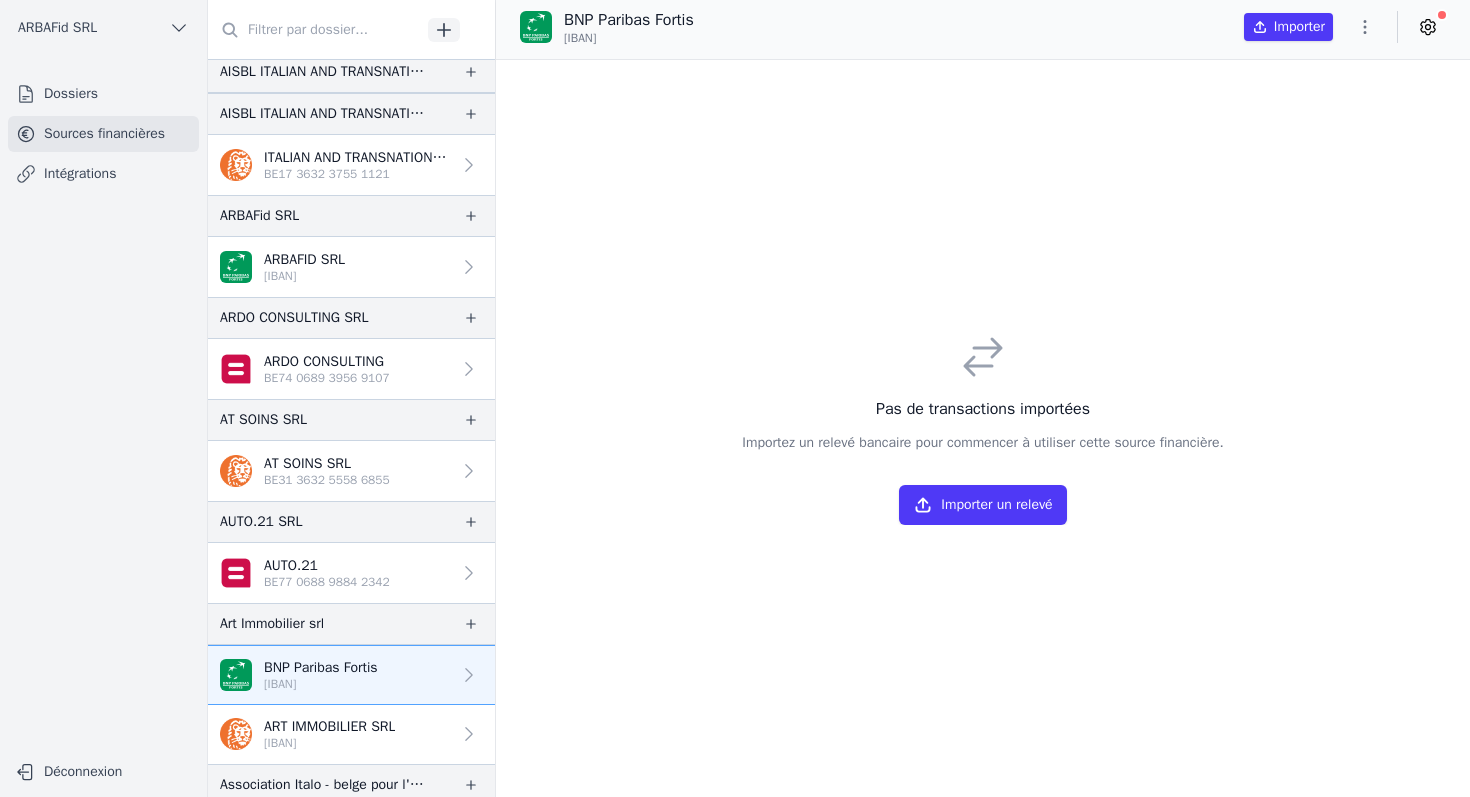 click 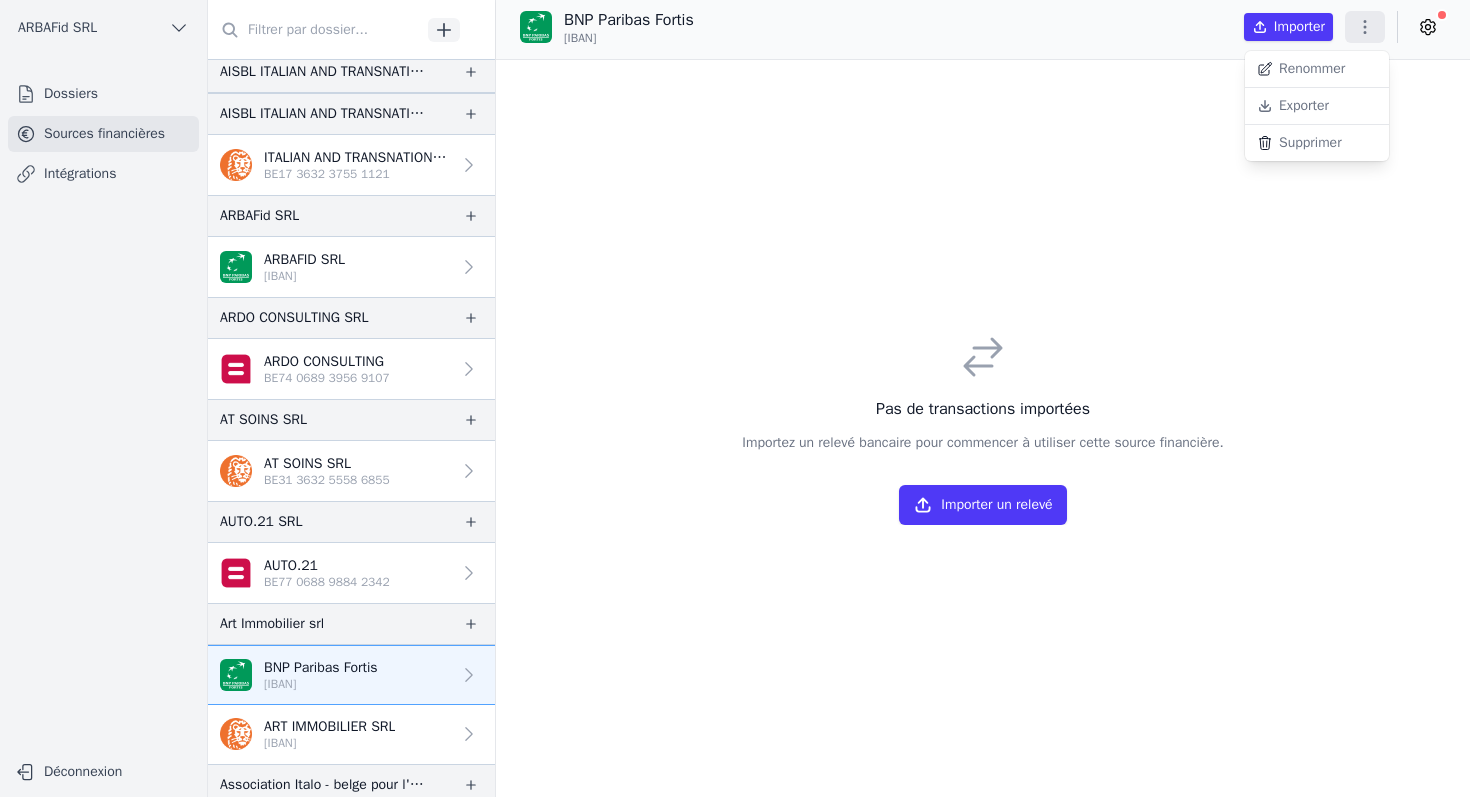 click at bounding box center (735, 398) 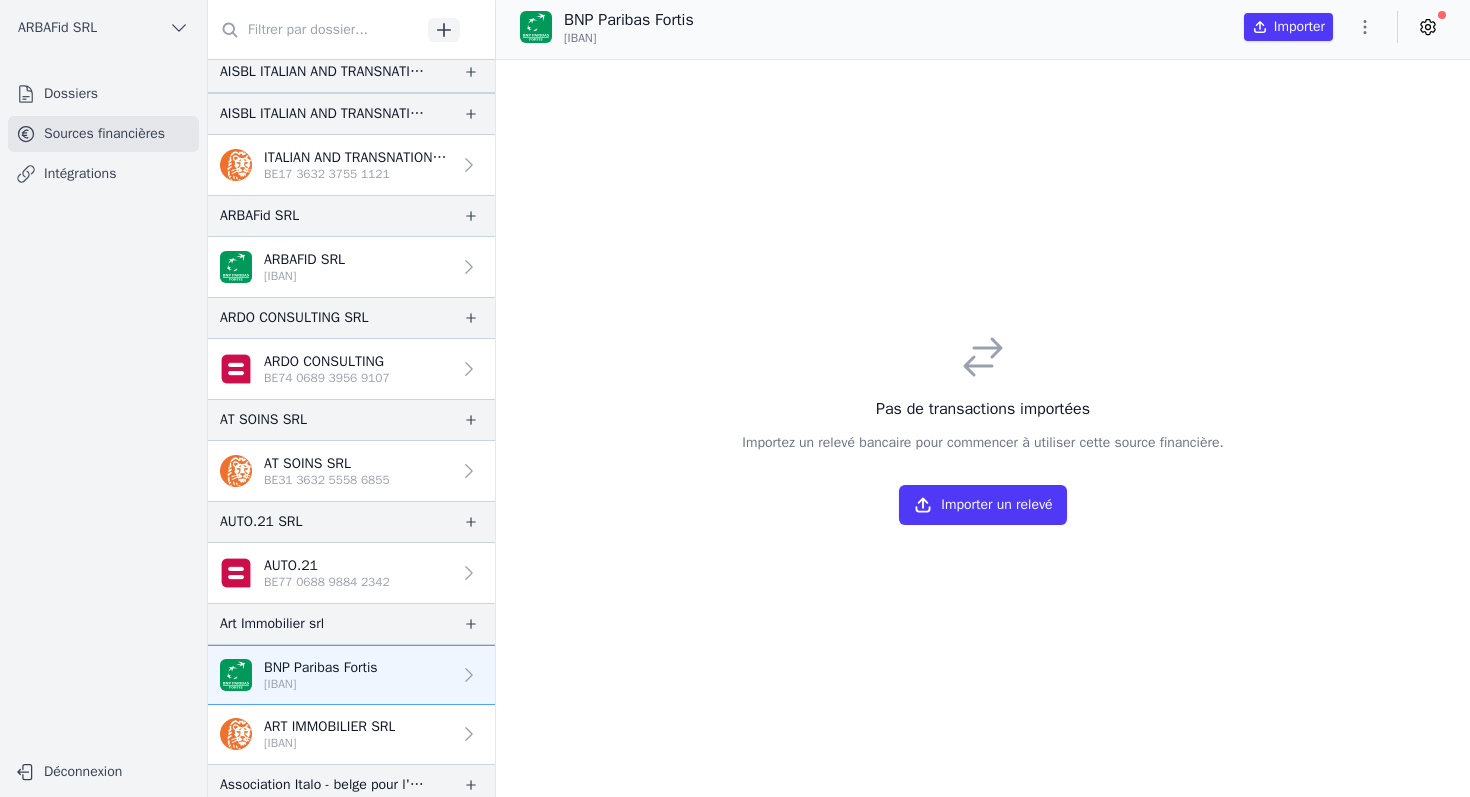 click 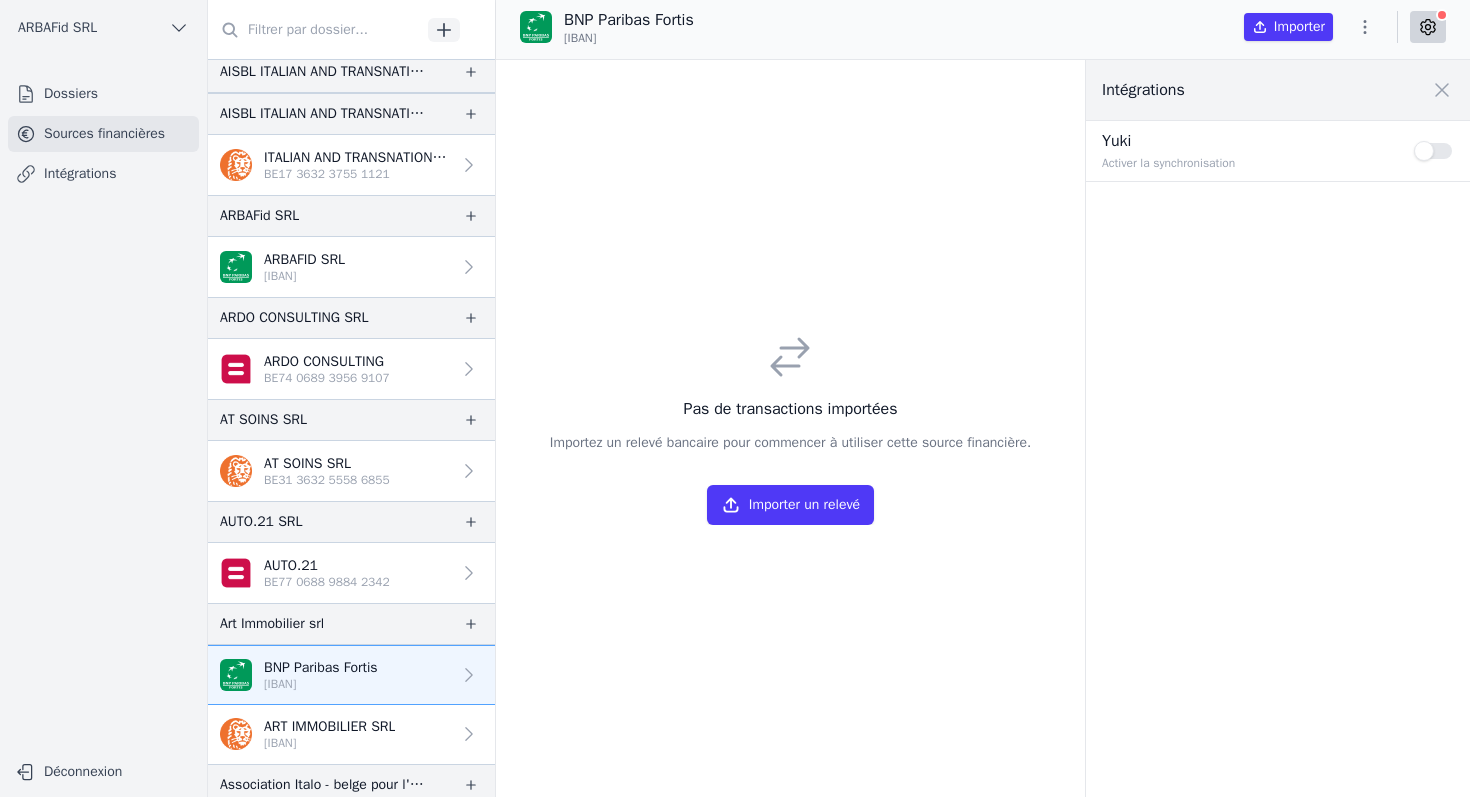 click 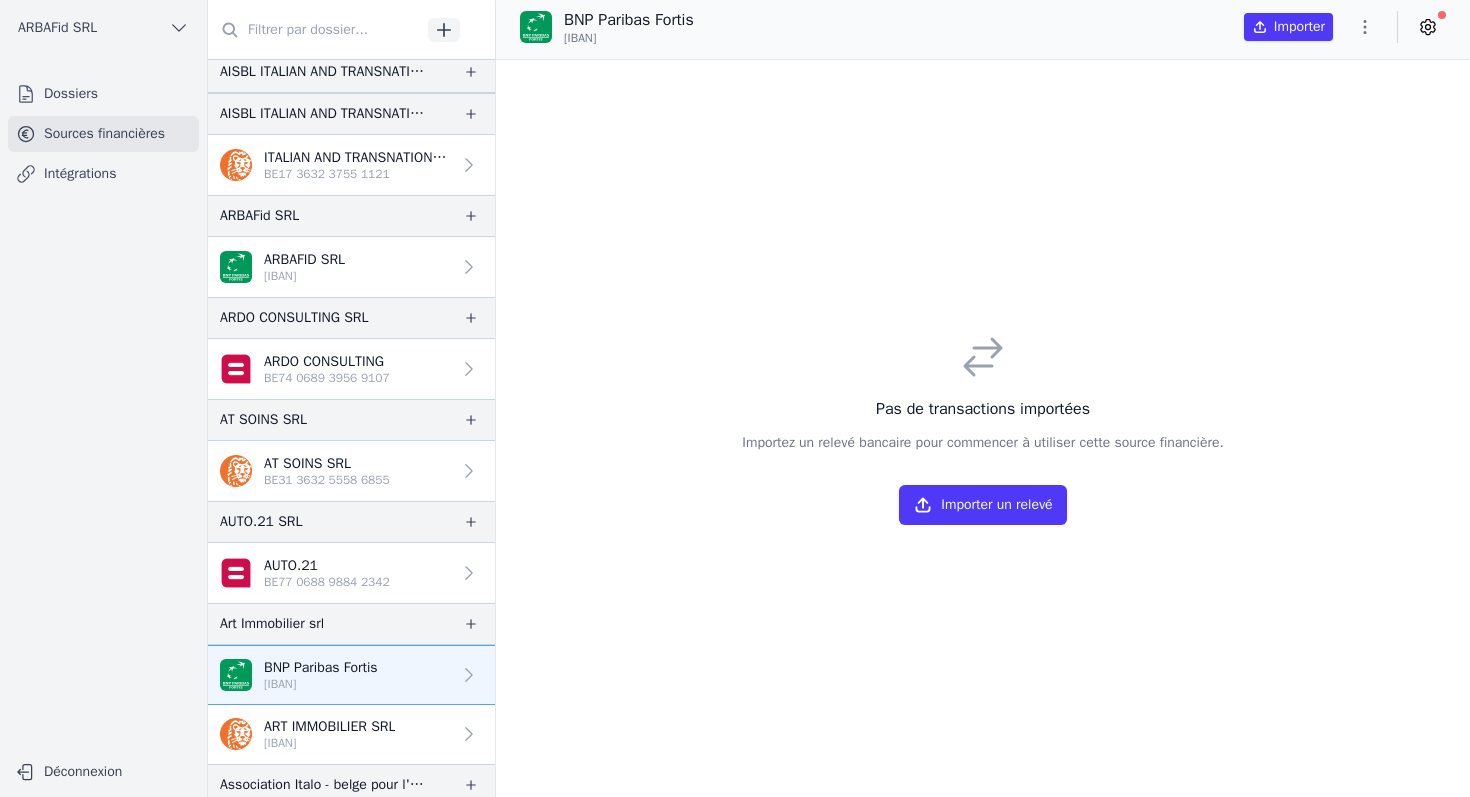 click on "Dossiers" at bounding box center [103, 94] 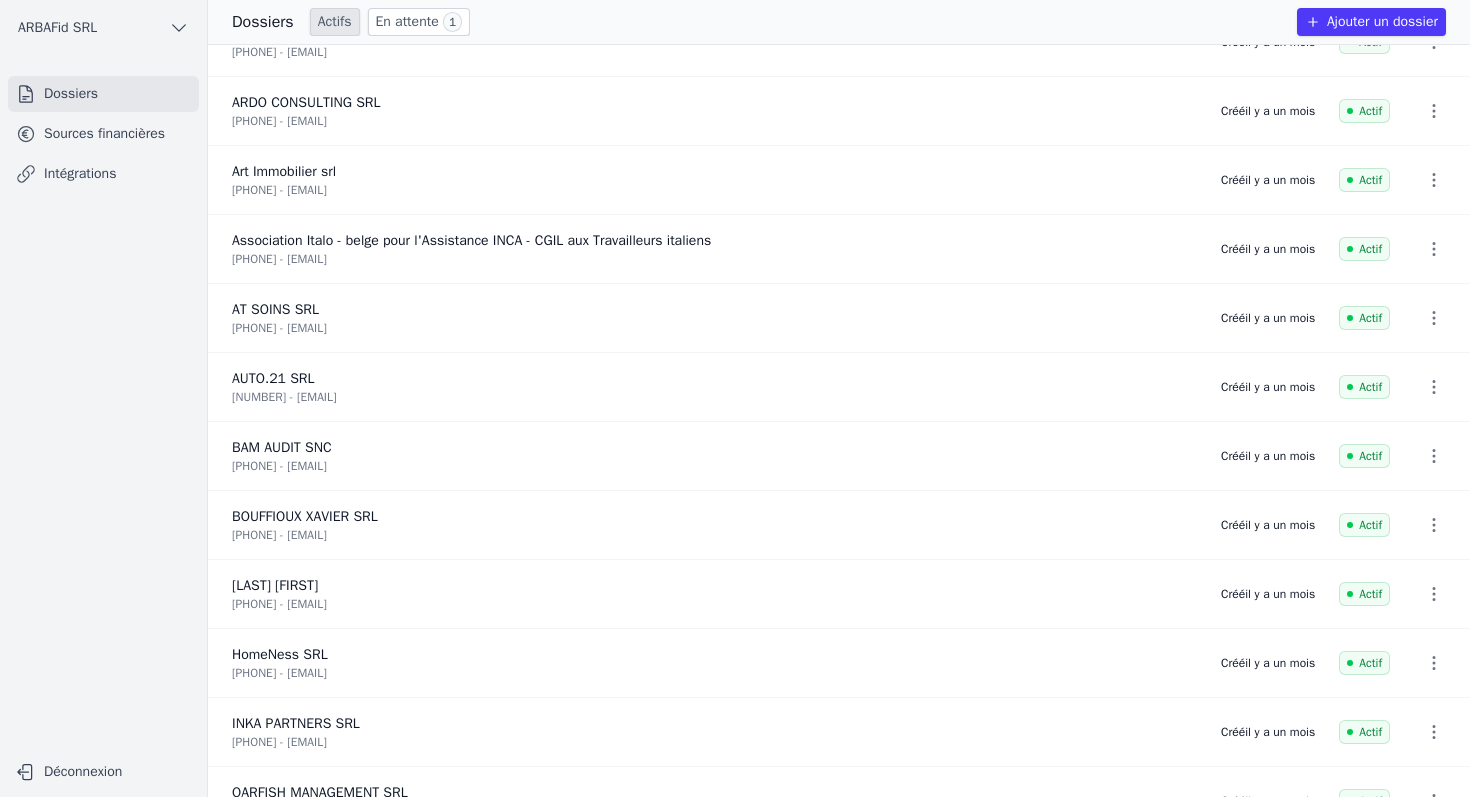 scroll, scrollTop: 0, scrollLeft: 0, axis: both 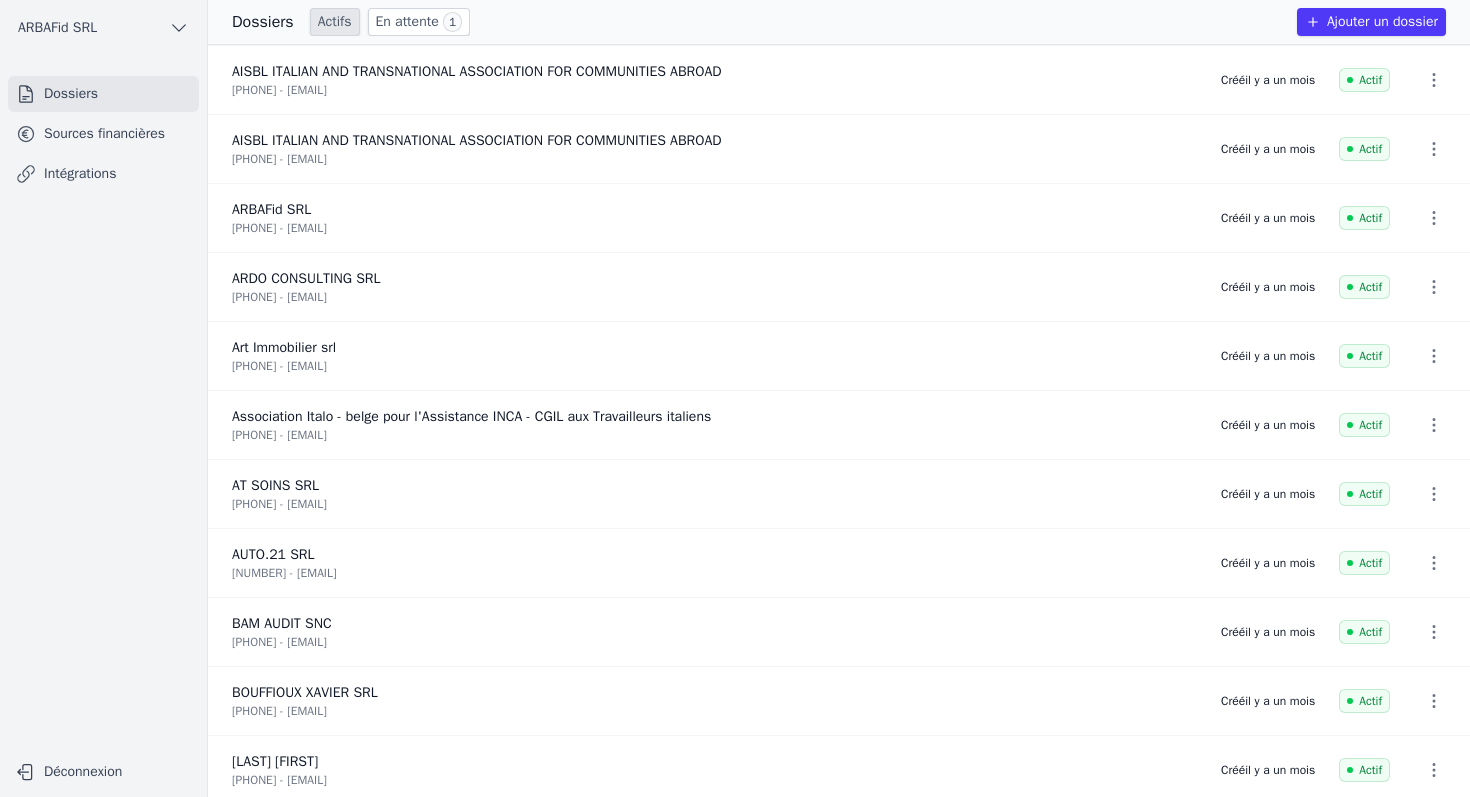 click on "[PHONE] - [EMAIL]" at bounding box center (714, 366) 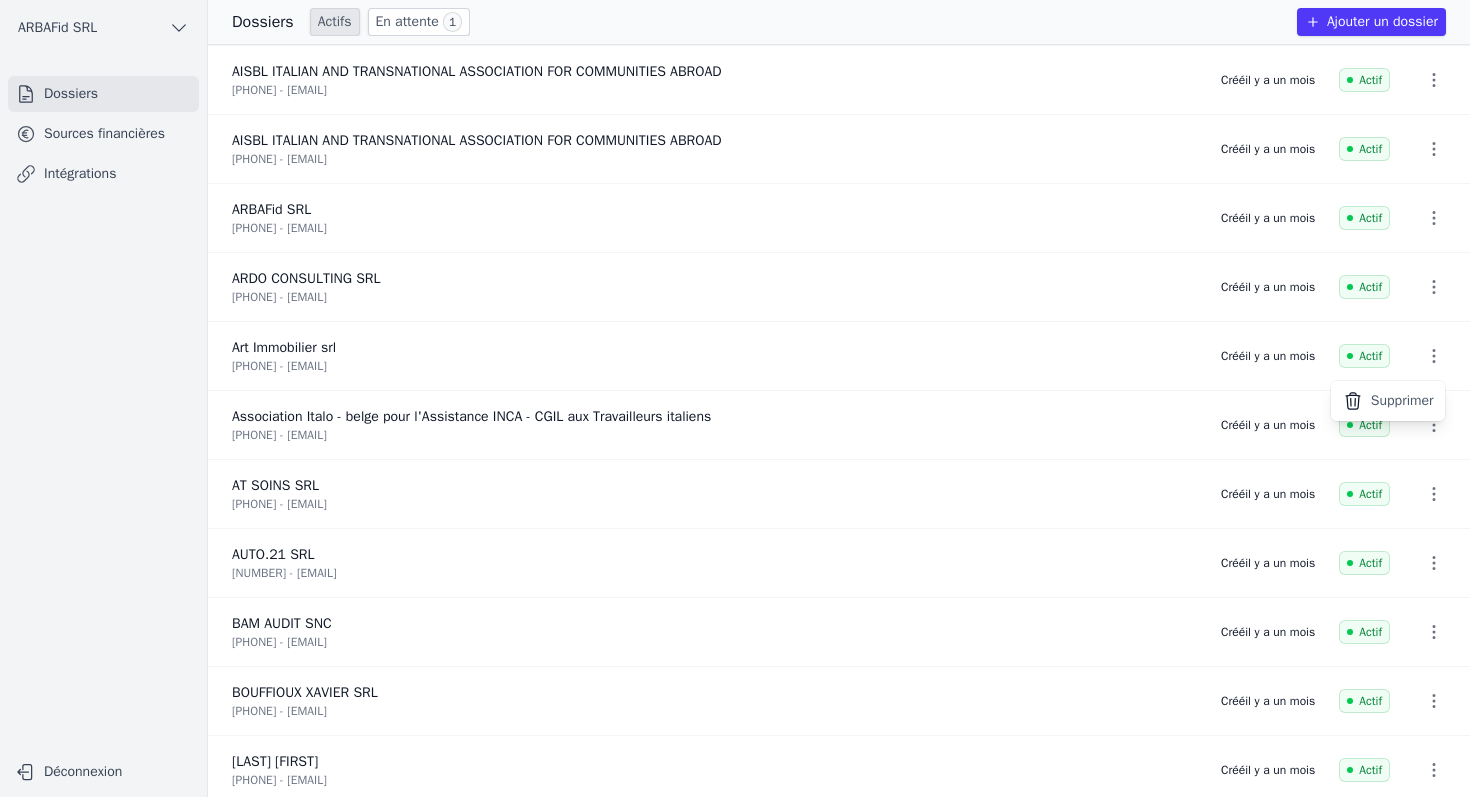 click at bounding box center (735, 398) 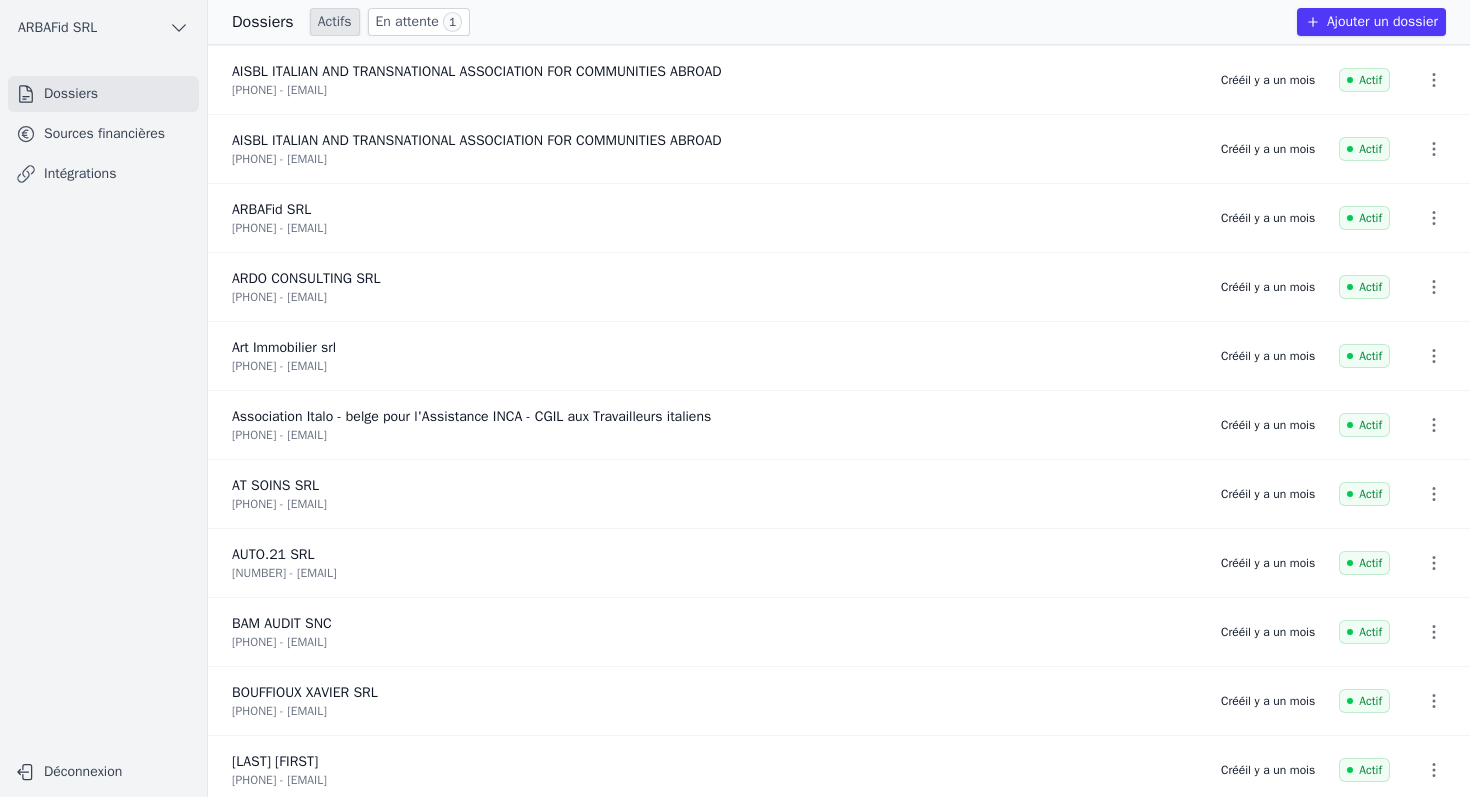 click on "En attente
1" at bounding box center (419, 22) 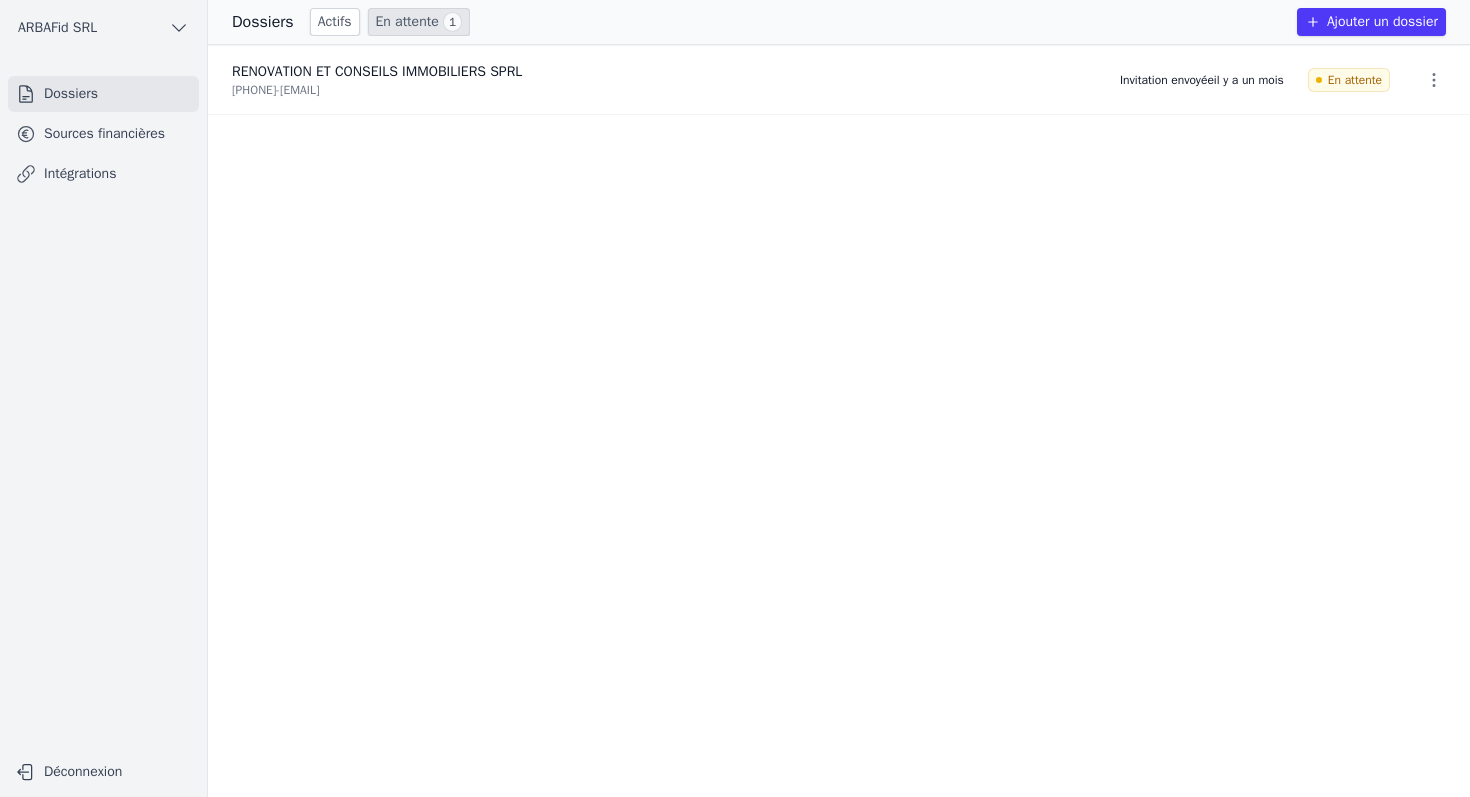 click on "Dossiers" at bounding box center (263, 22) 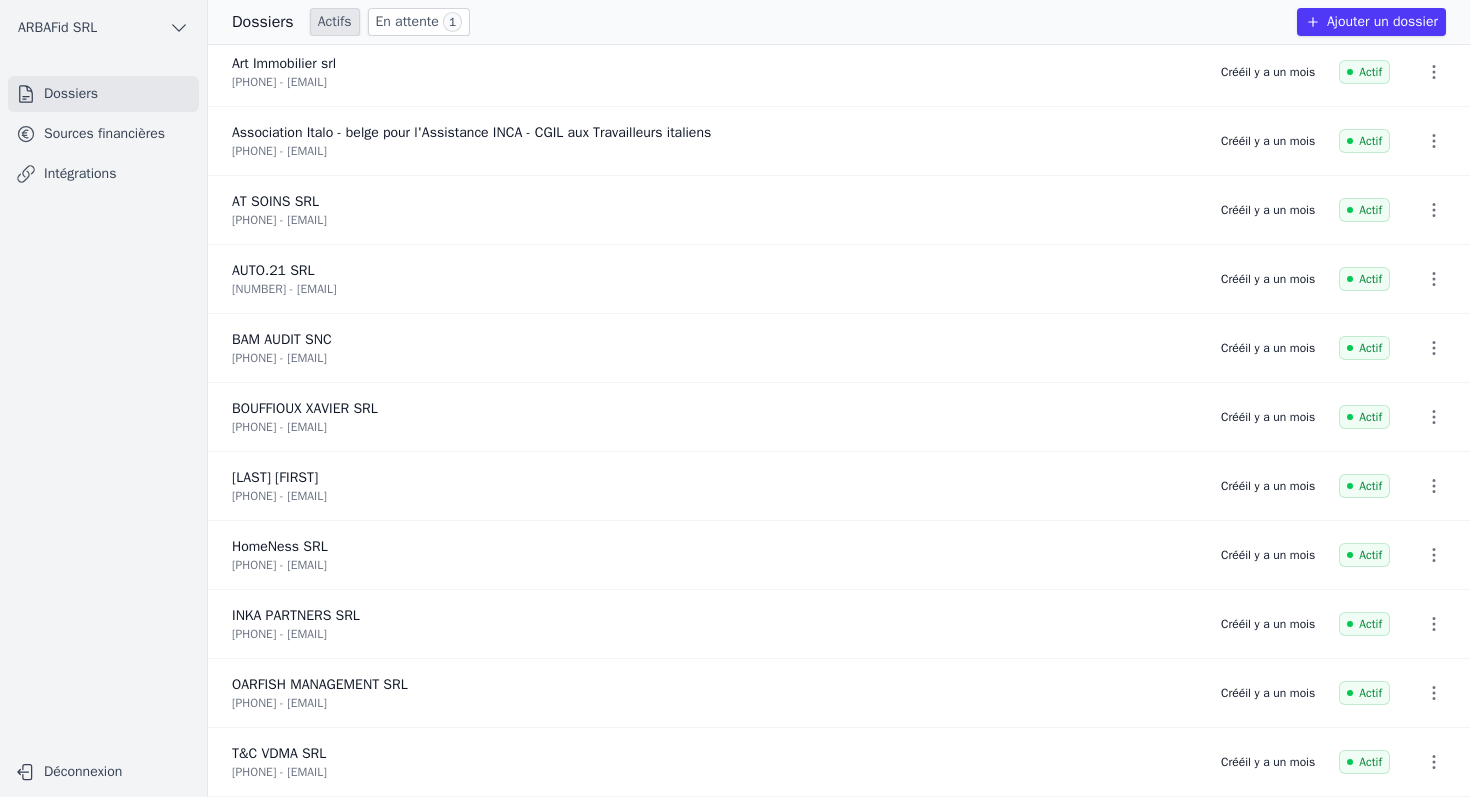 scroll, scrollTop: 0, scrollLeft: 0, axis: both 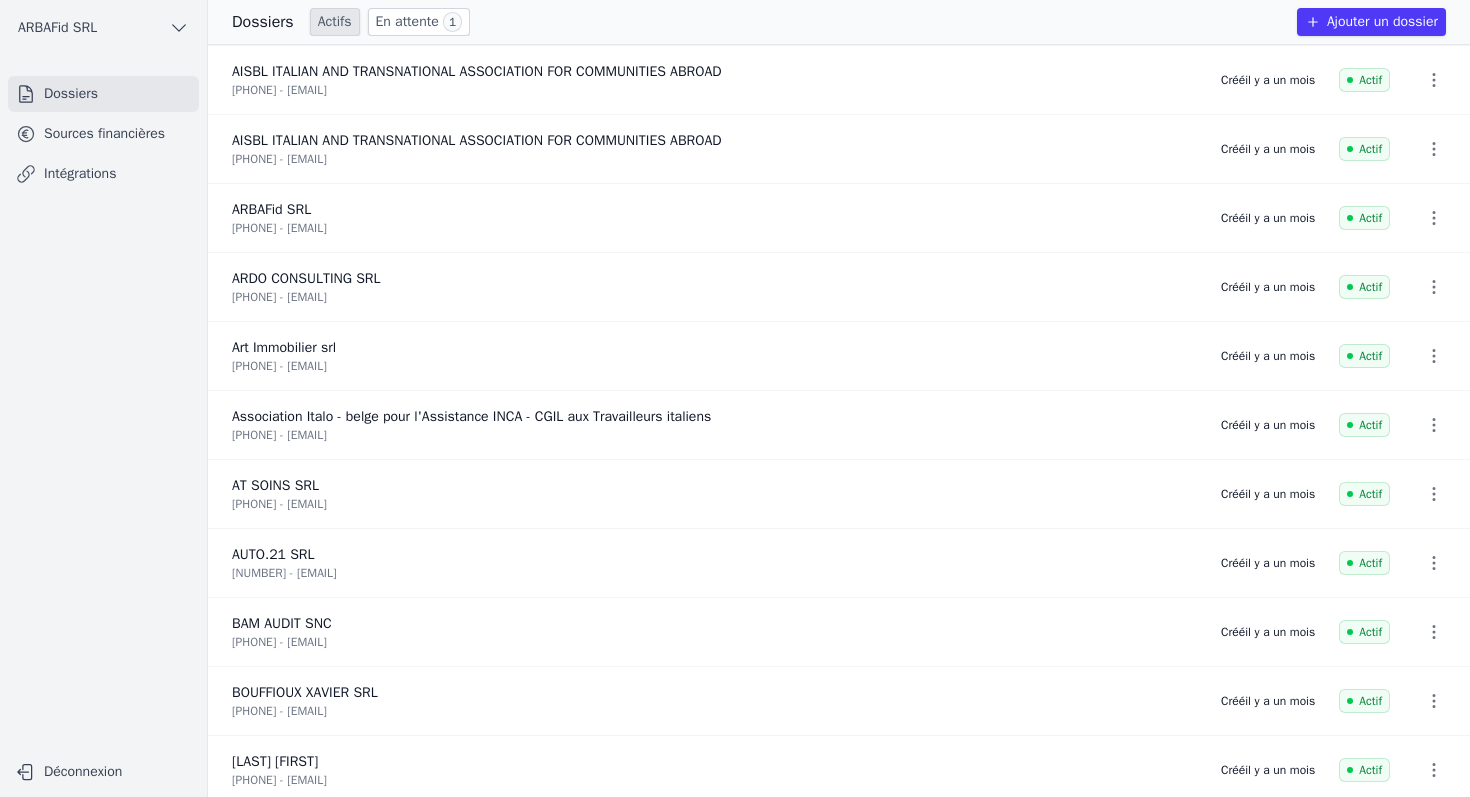 click on "Sources financières" at bounding box center (103, 134) 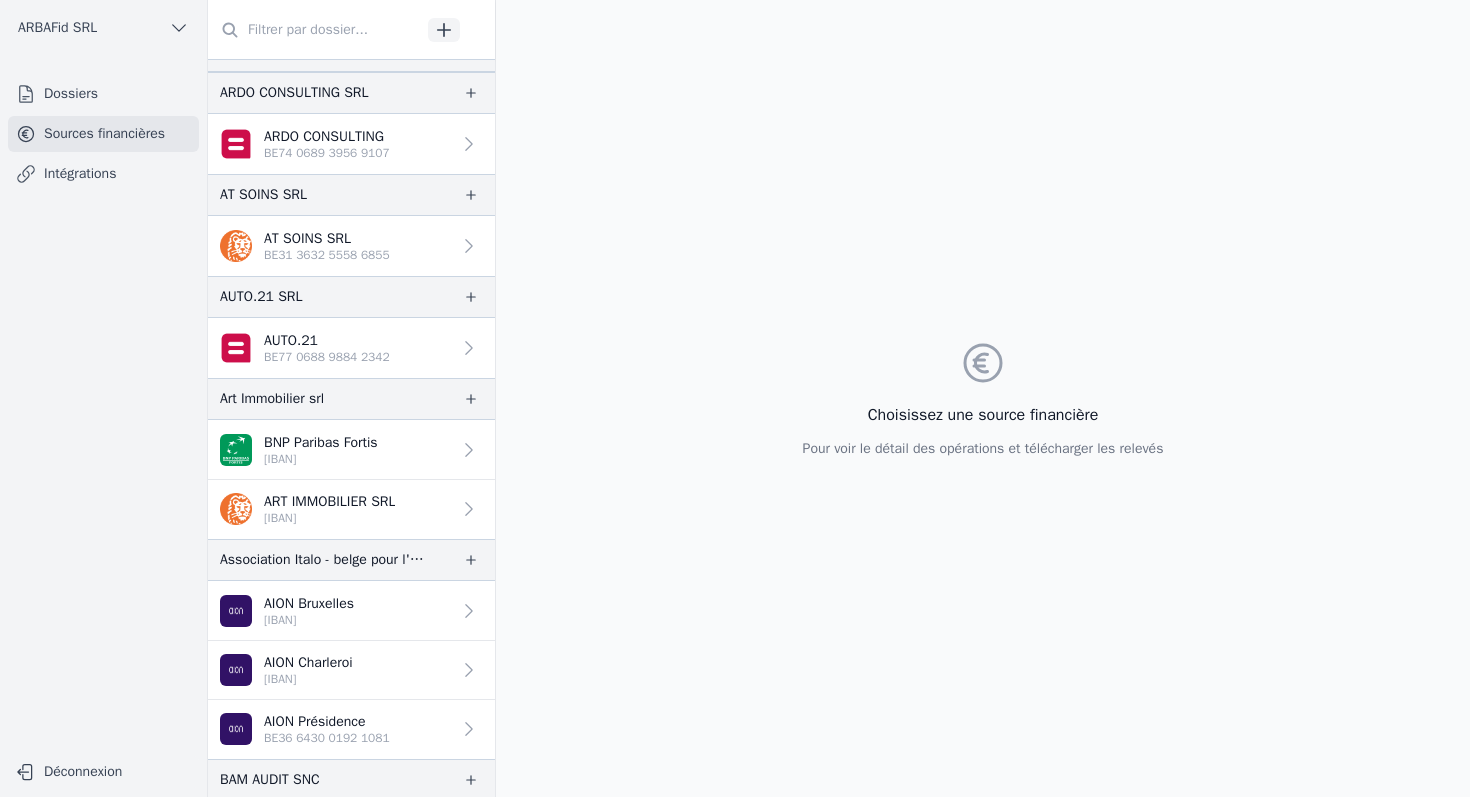 scroll, scrollTop: 300, scrollLeft: 0, axis: vertical 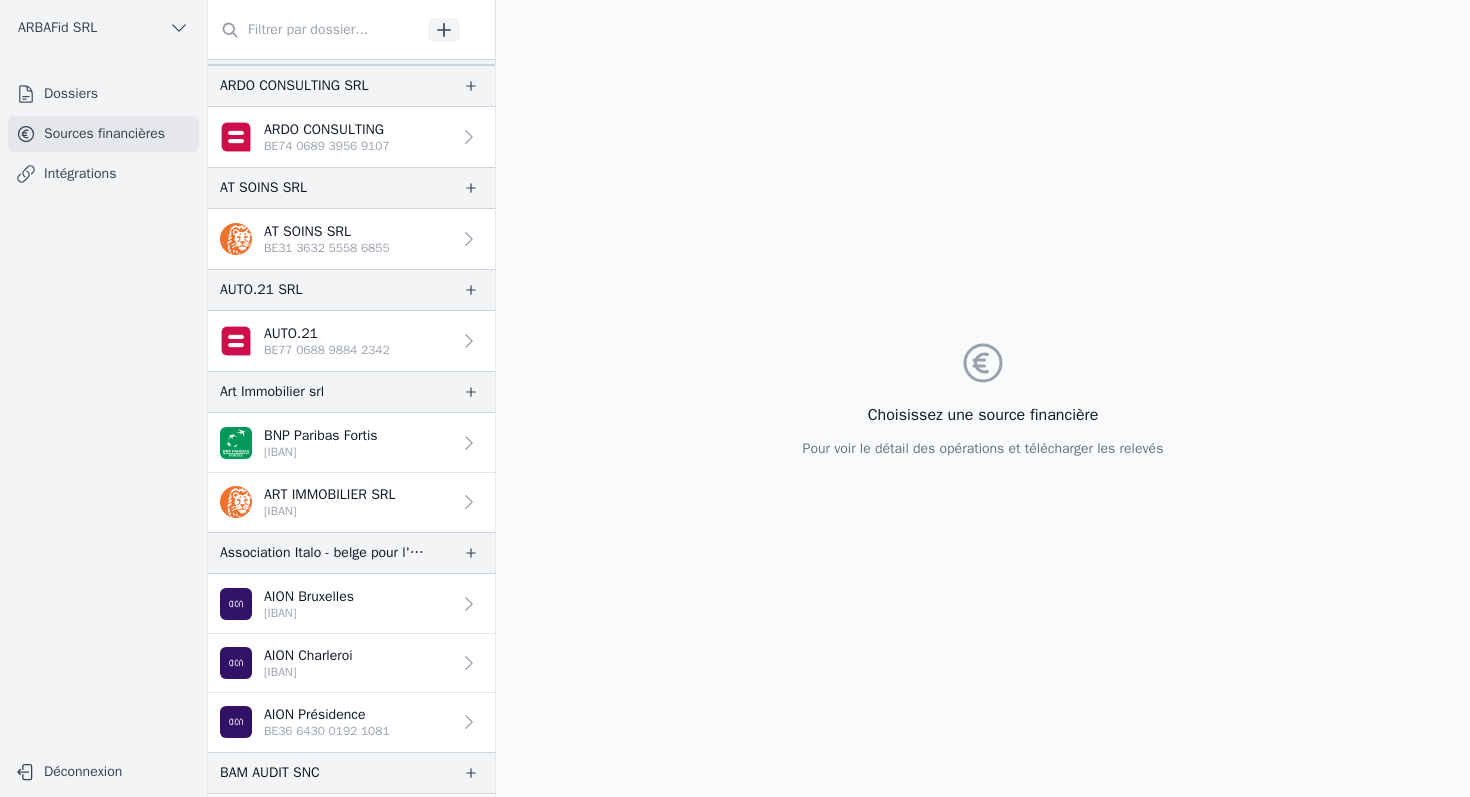 click on "BNP Paribas Fortis" at bounding box center [321, 436] 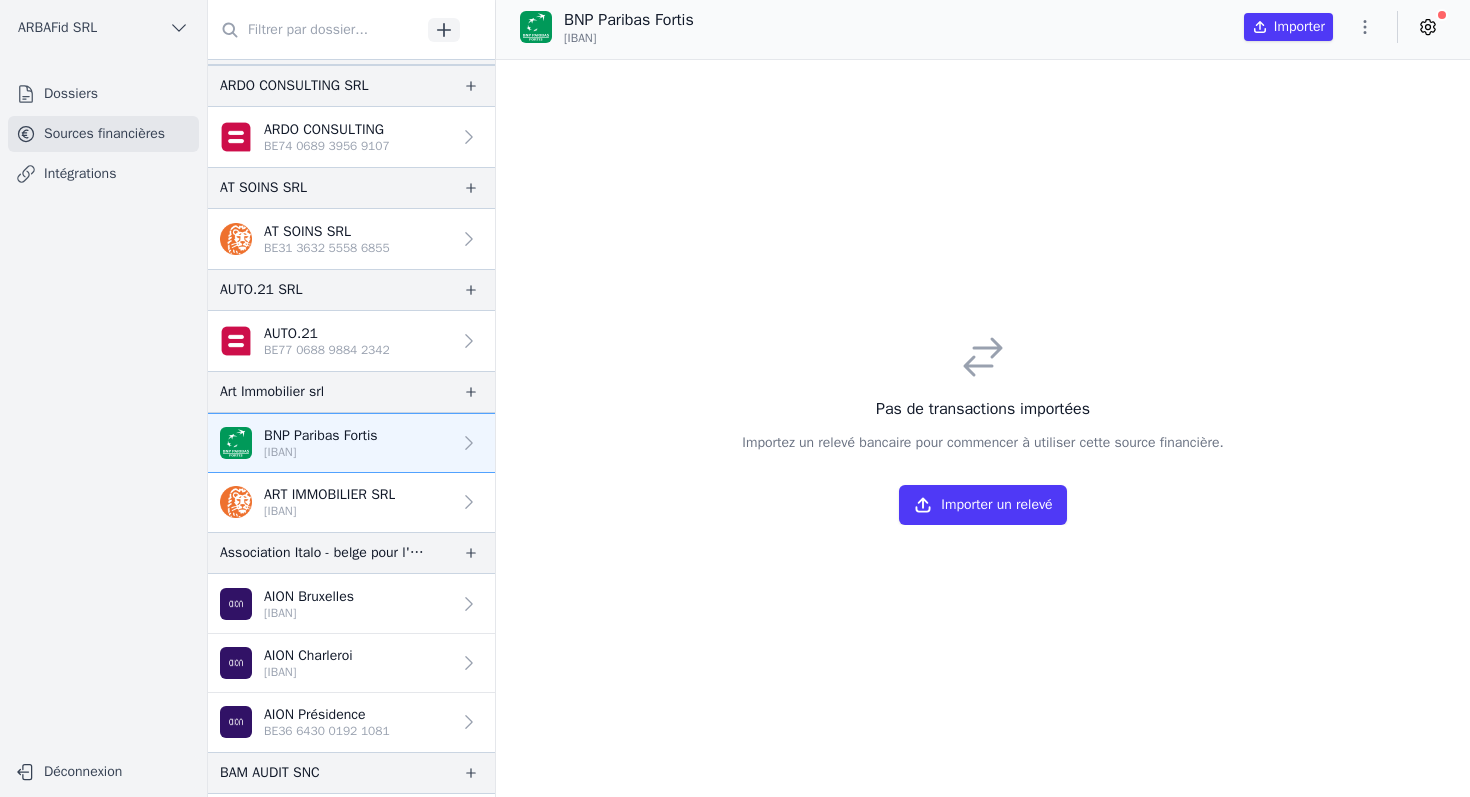 click on "Pas de transactions importées
Importez un relevé bancaire pour commencer à utiliser cette source financière.
Importer un relevé" at bounding box center [983, 428] 